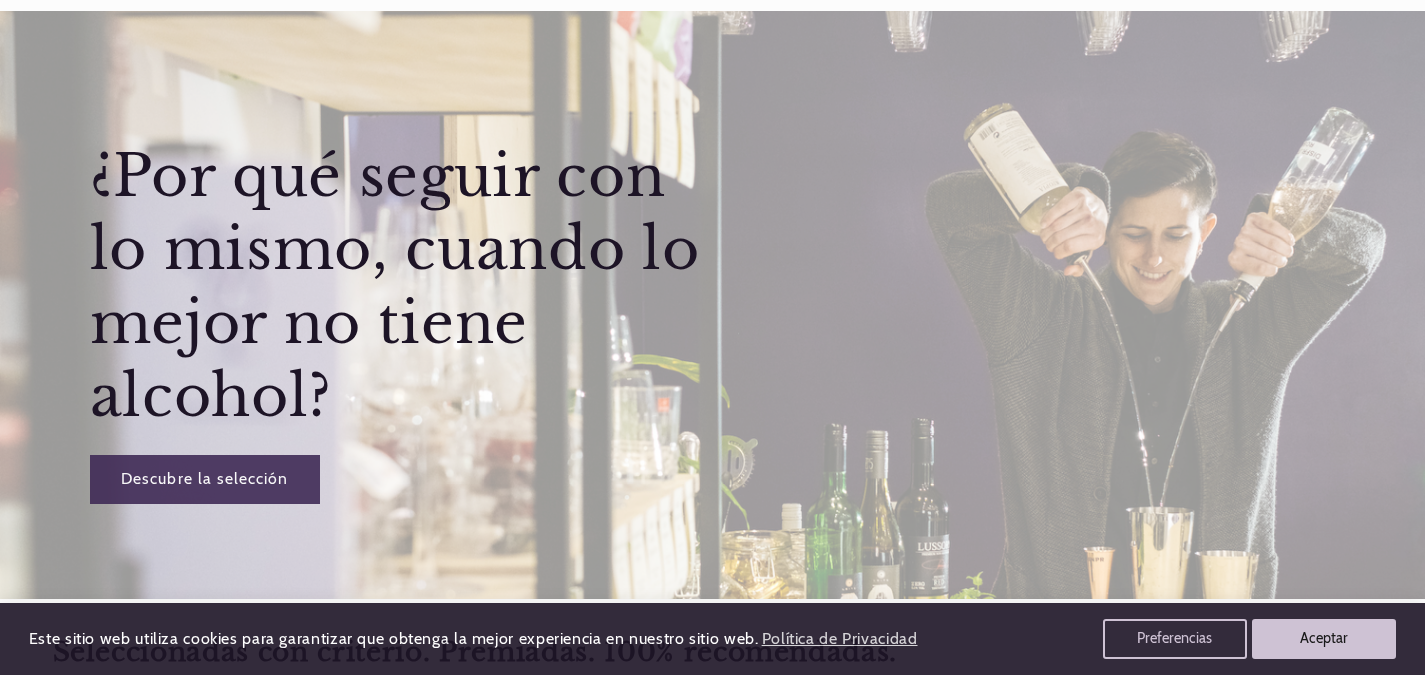 scroll, scrollTop: 0, scrollLeft: 0, axis: both 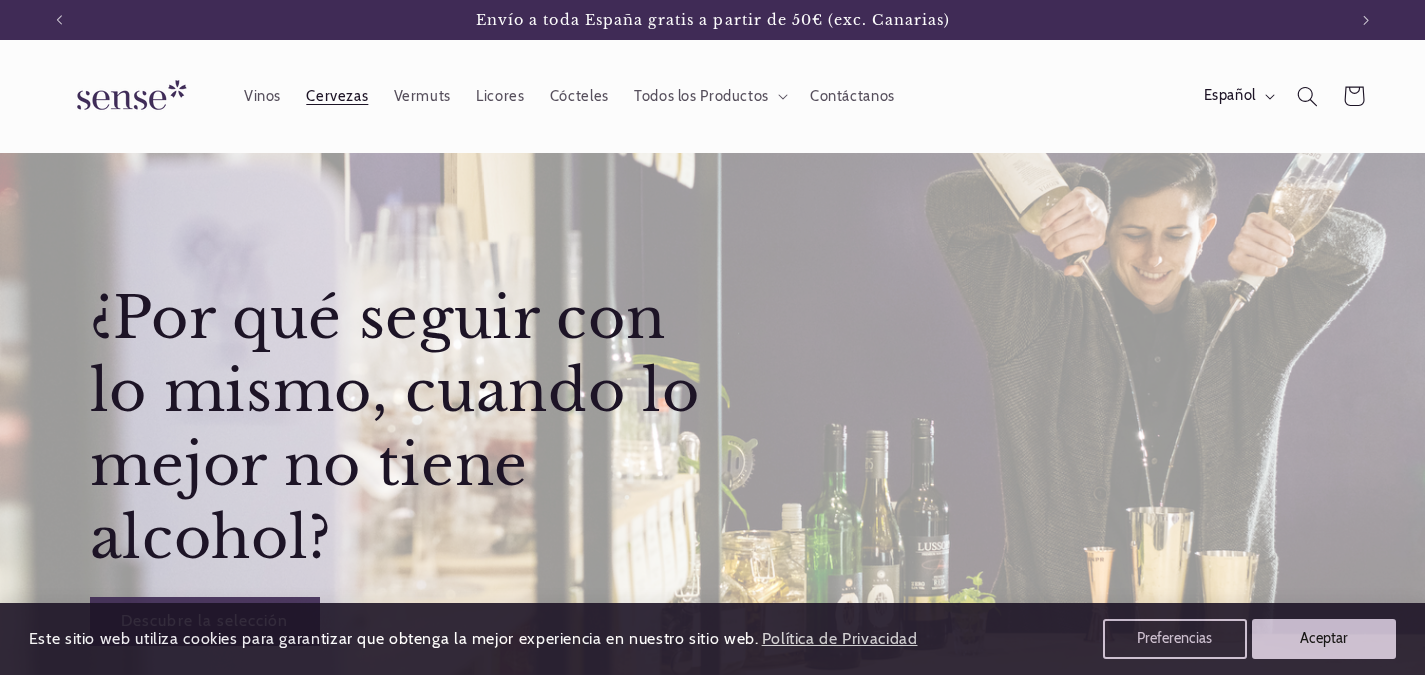 click on "Cervezas" at bounding box center [337, 96] 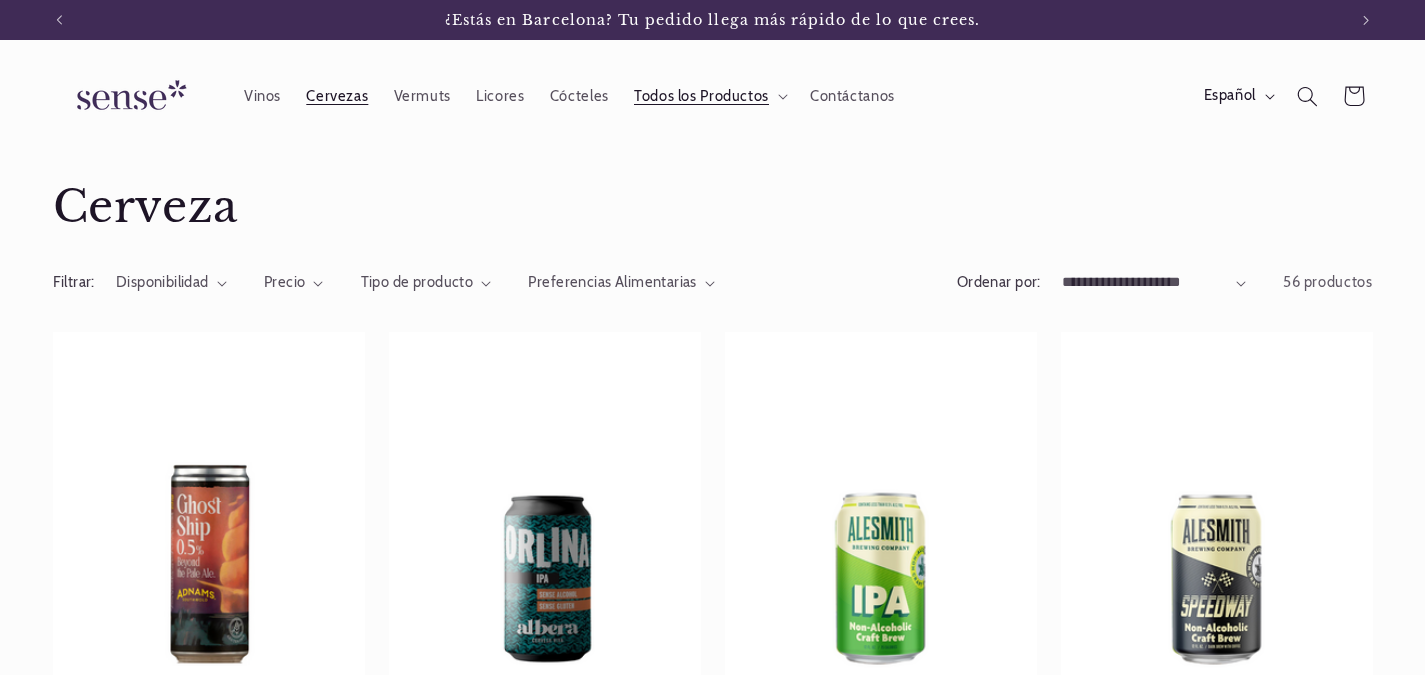 scroll, scrollTop: 0, scrollLeft: 0, axis: both 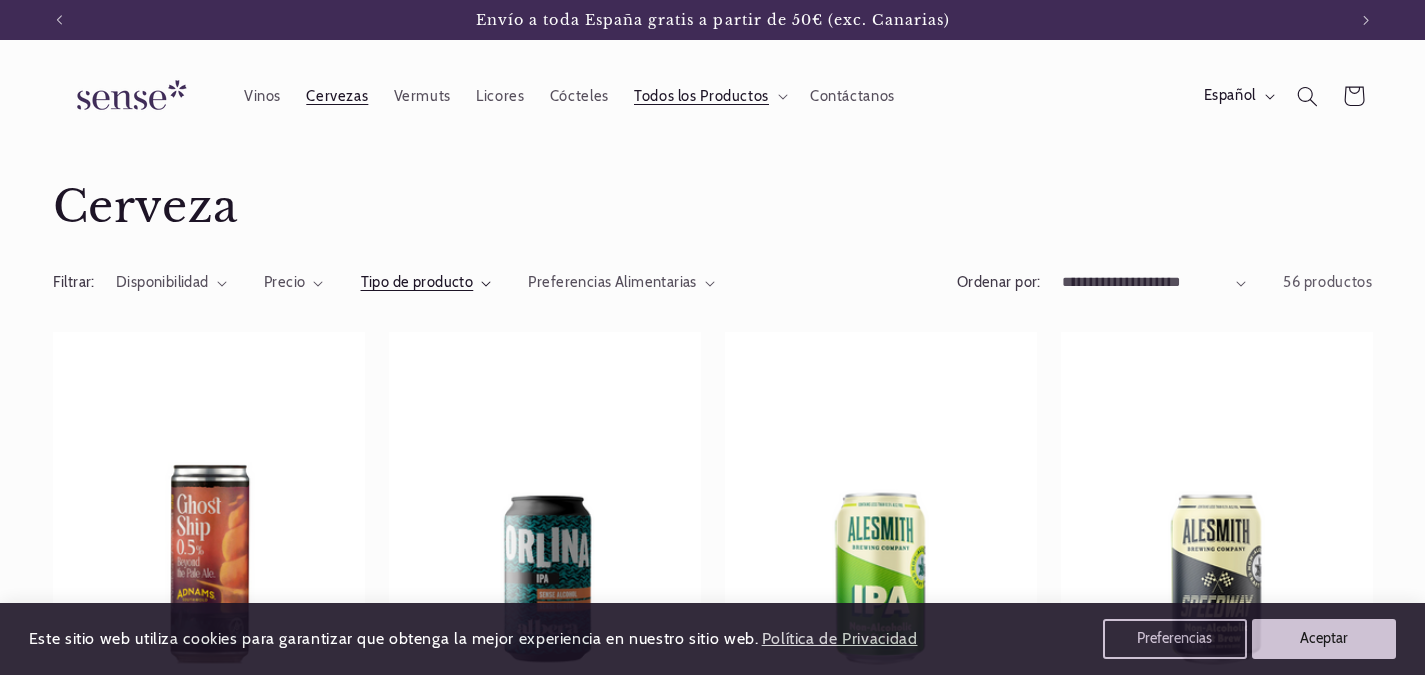 click on "Tipo de producto" at bounding box center (417, 282) 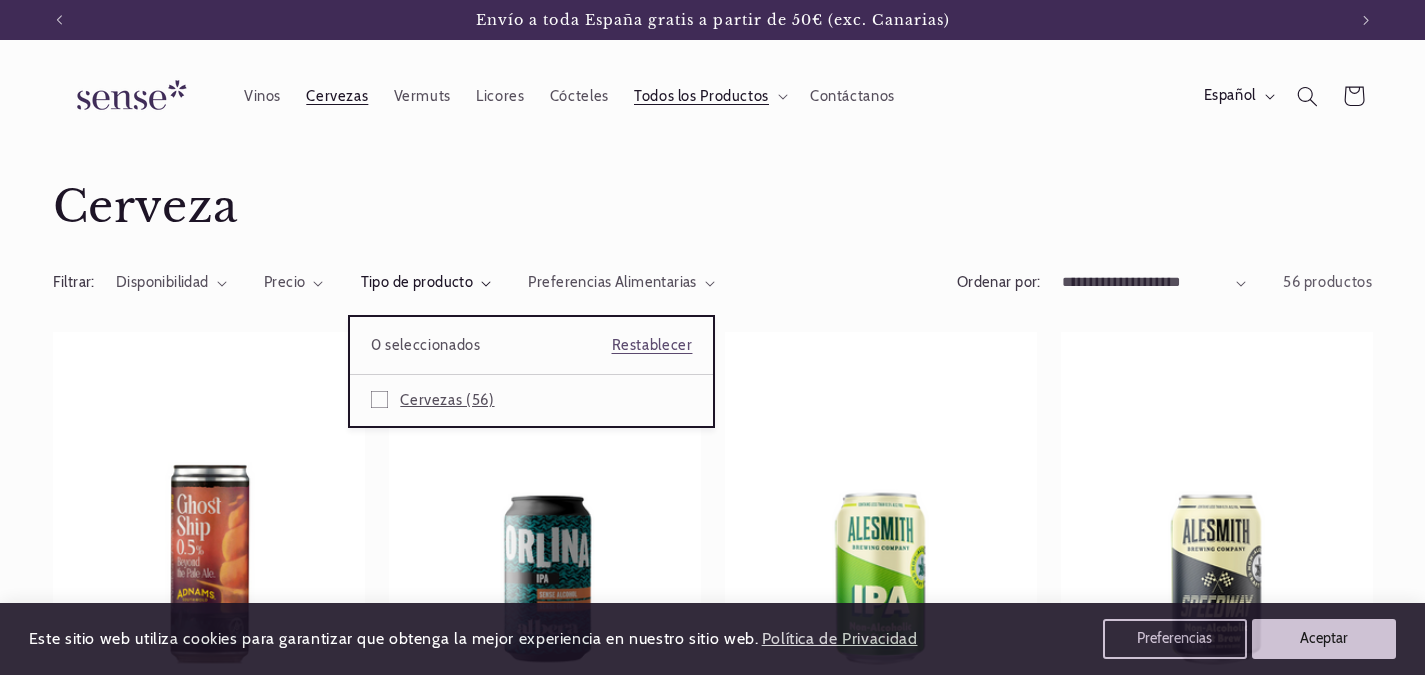 click at bounding box center [379, 399] 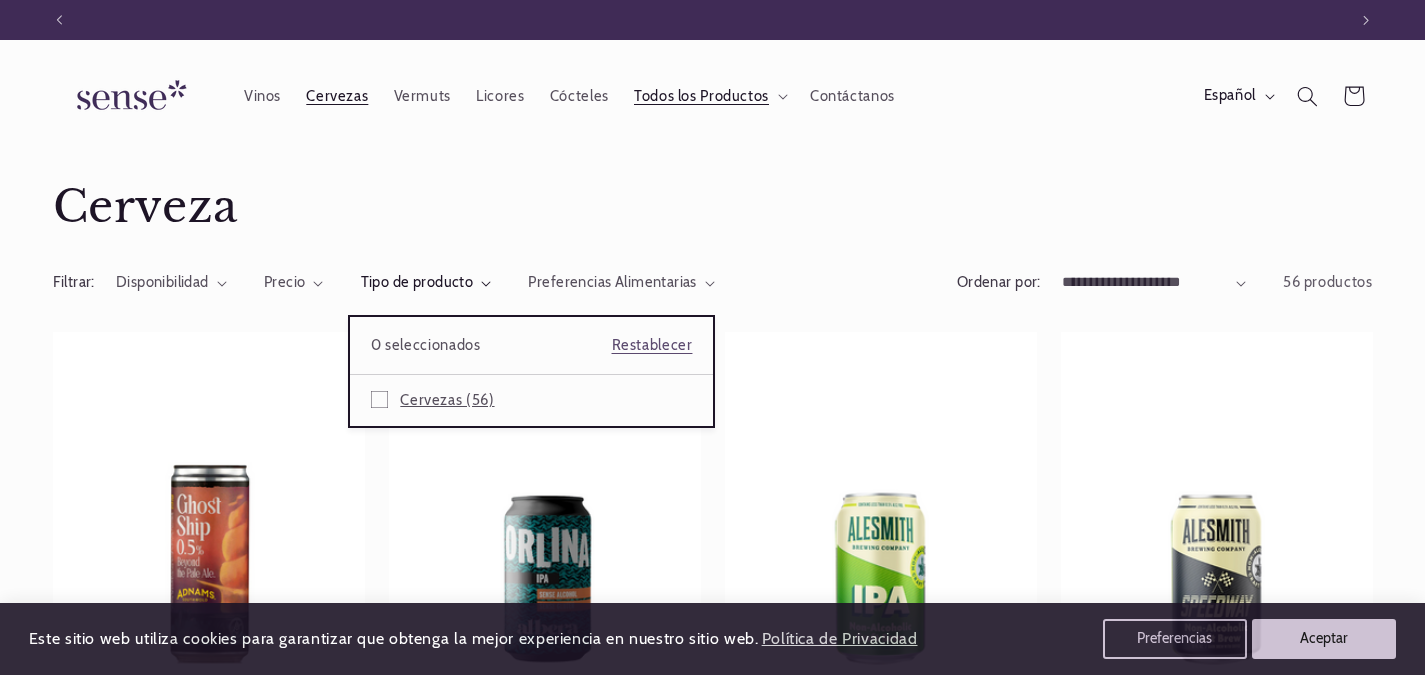 scroll, scrollTop: 0, scrollLeft: 0, axis: both 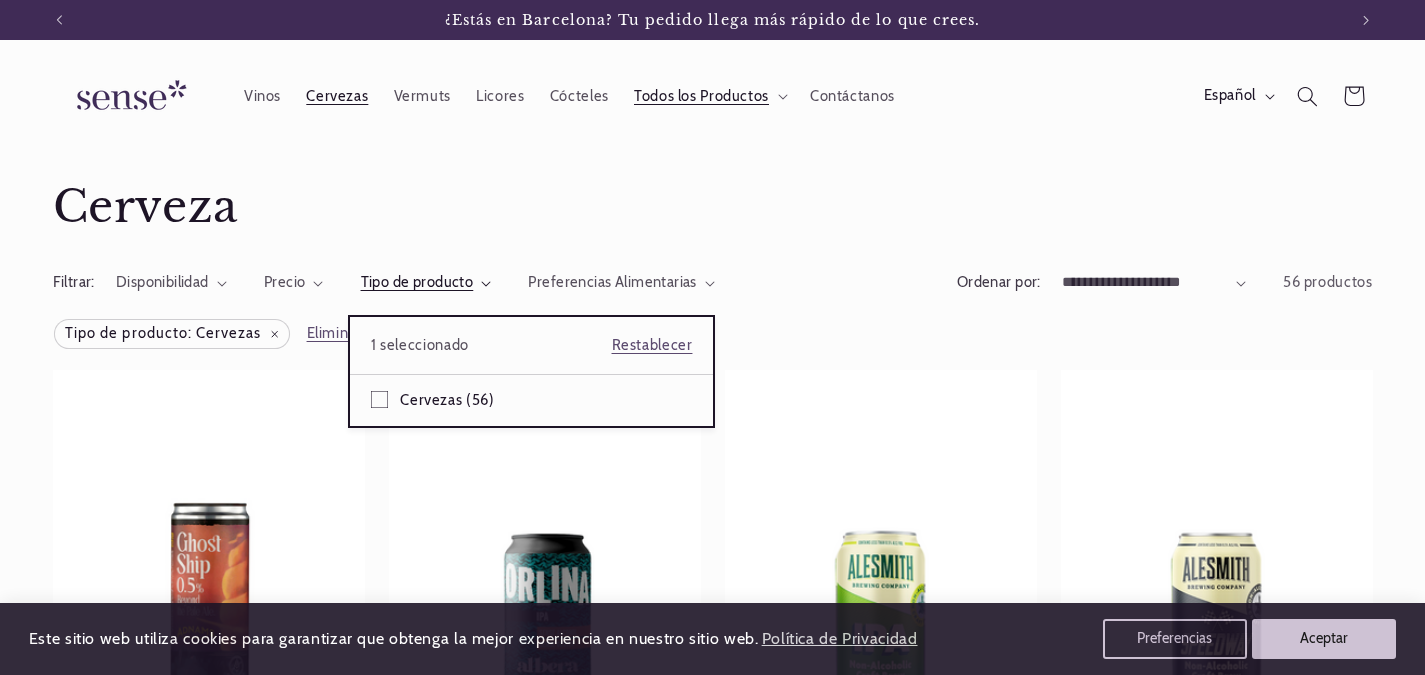 click on "Tipo de producto" at bounding box center (426, 283) 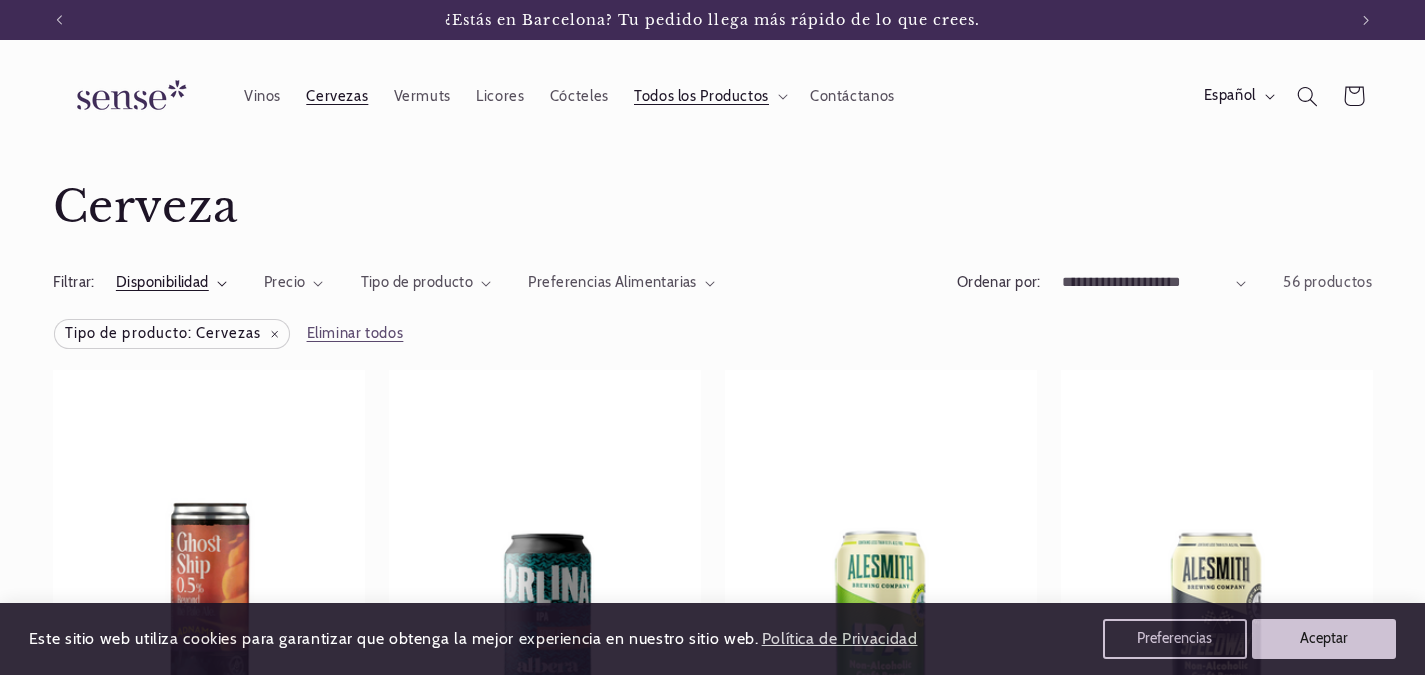 click on "Disponibilidad" at bounding box center (162, 282) 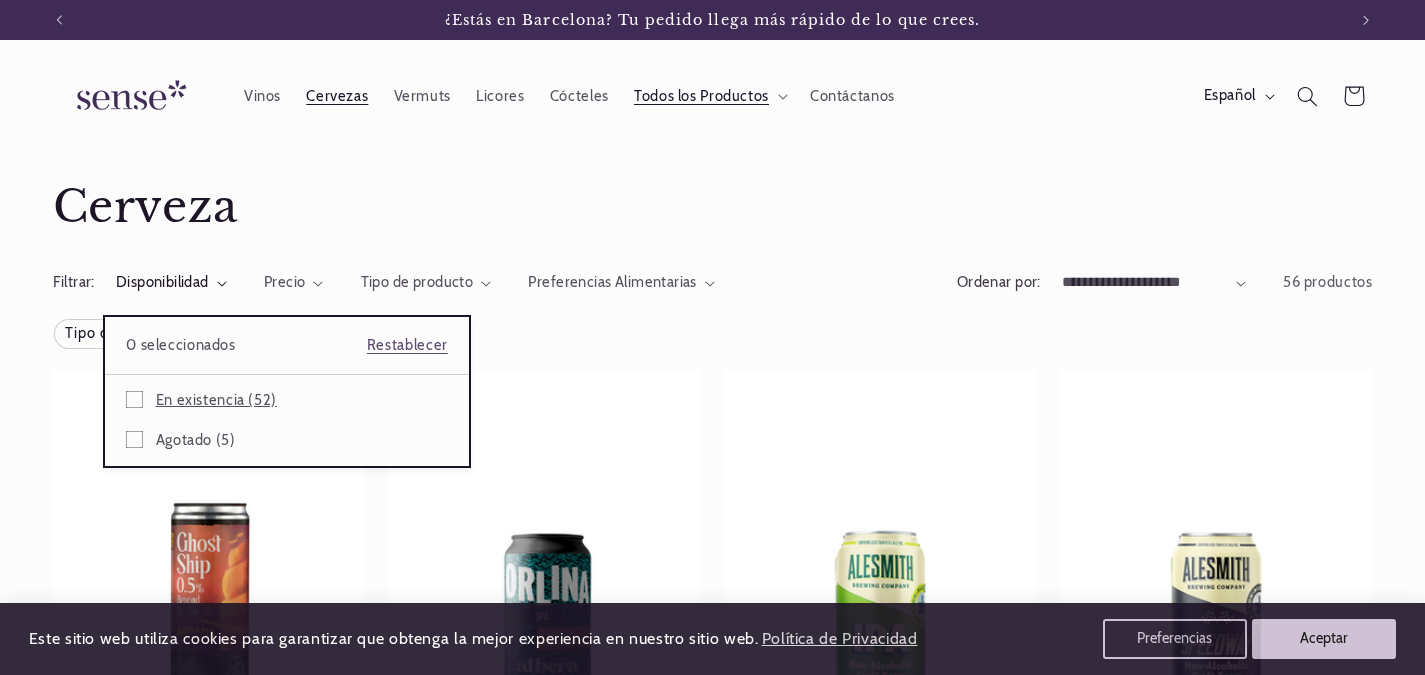 click on "En existencia (52)" at bounding box center (216, 400) 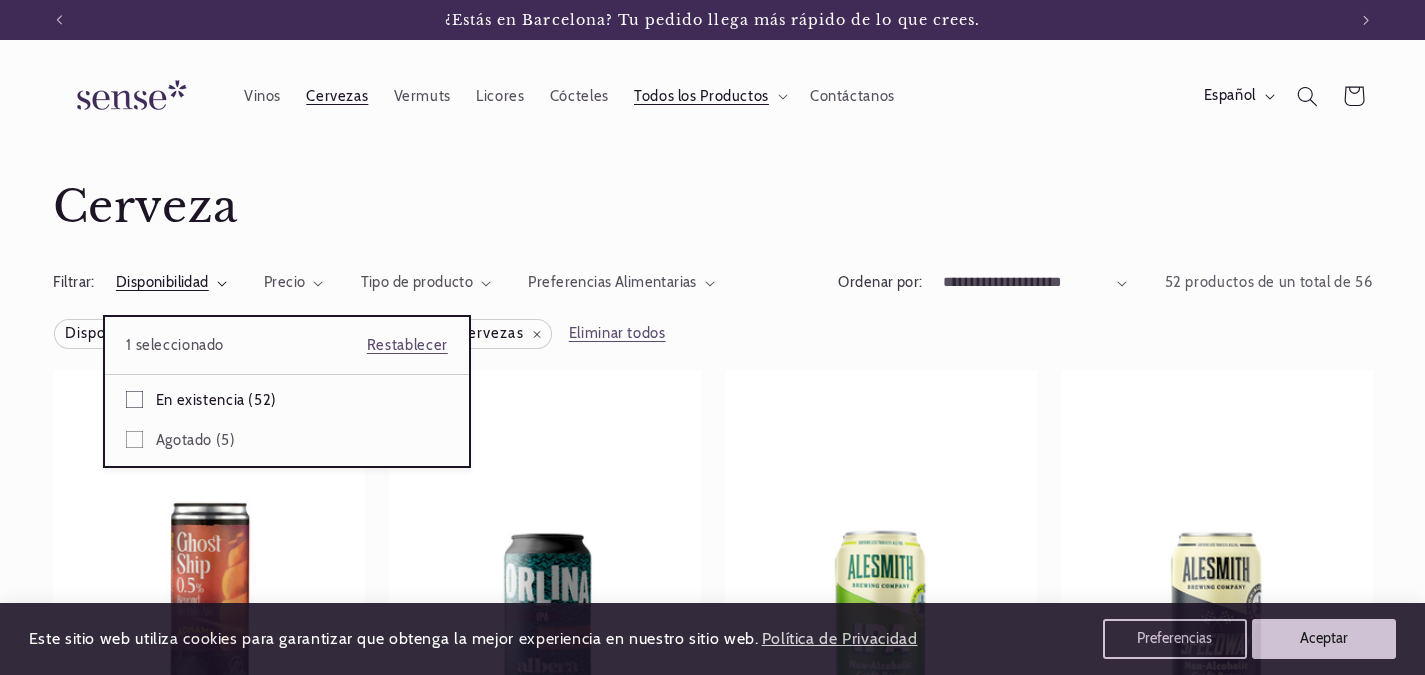 click on "Disponibilidad" at bounding box center (171, 283) 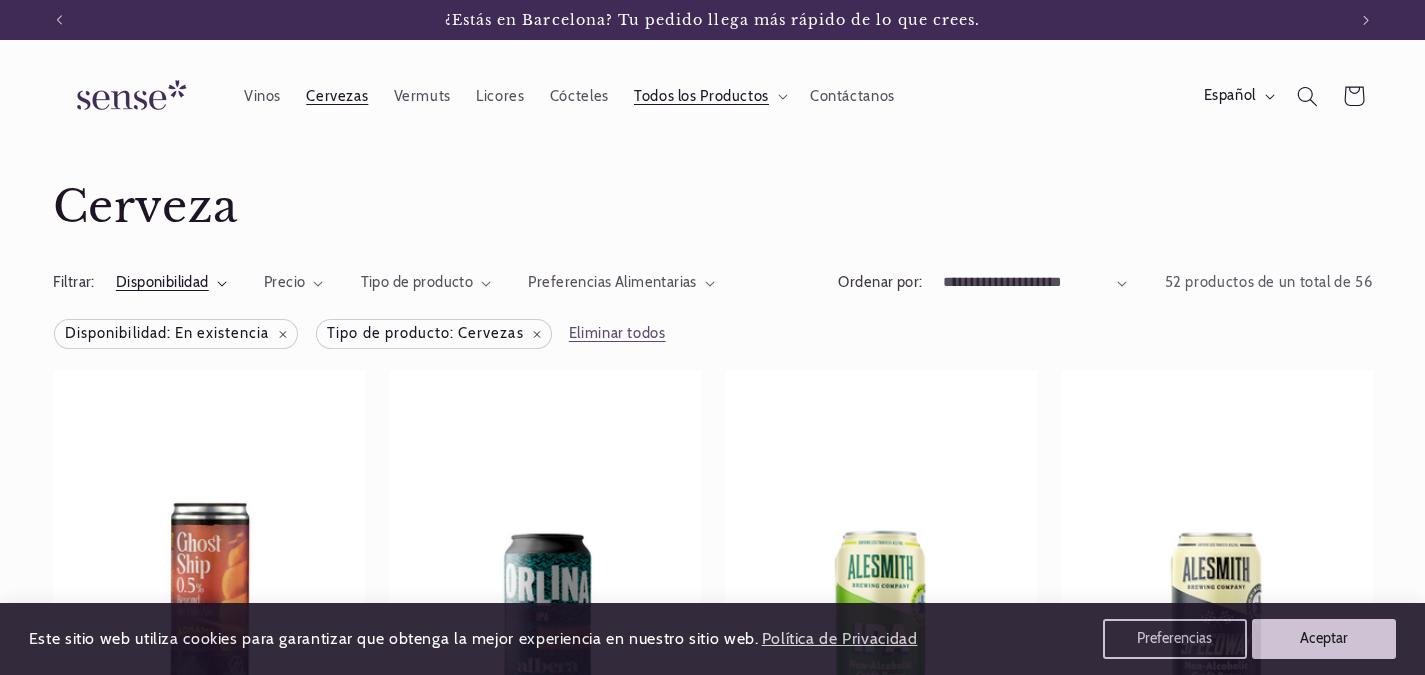 click on "Tipo de producto" at bounding box center [417, 282] 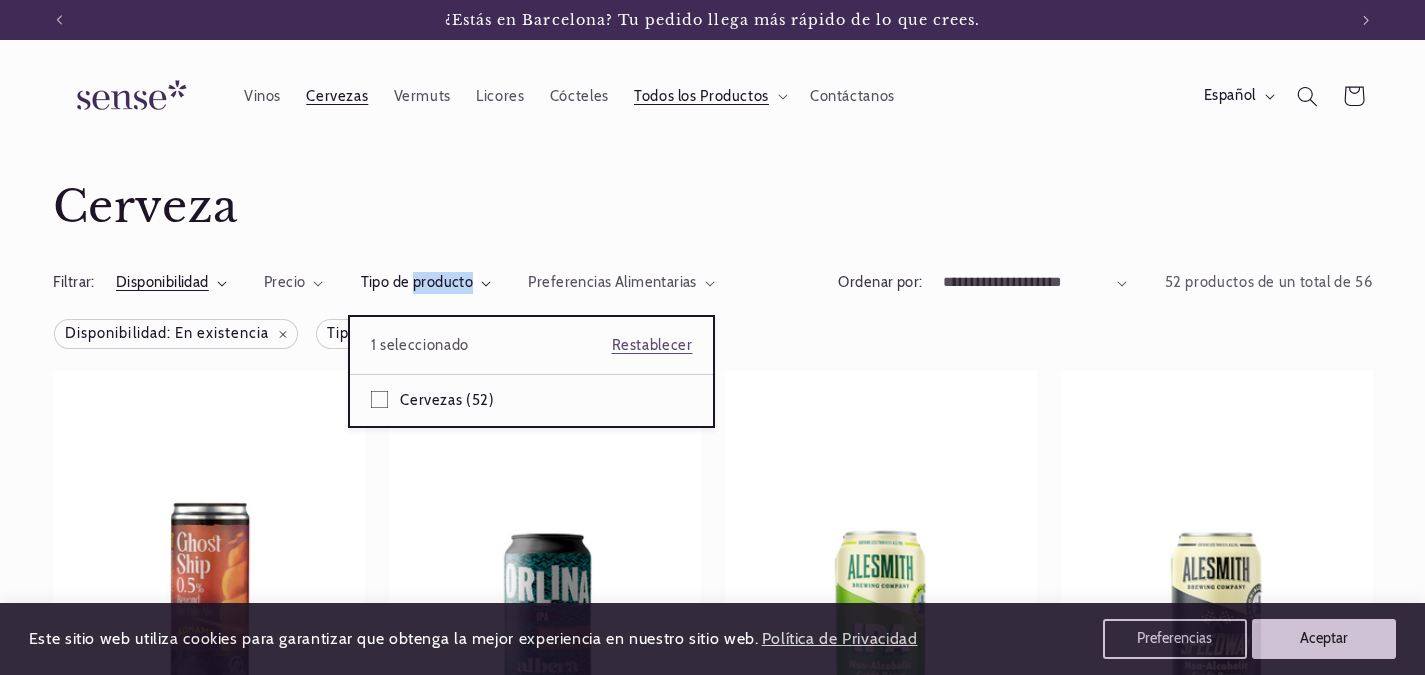 click on "Tipo de producto" at bounding box center [426, 283] 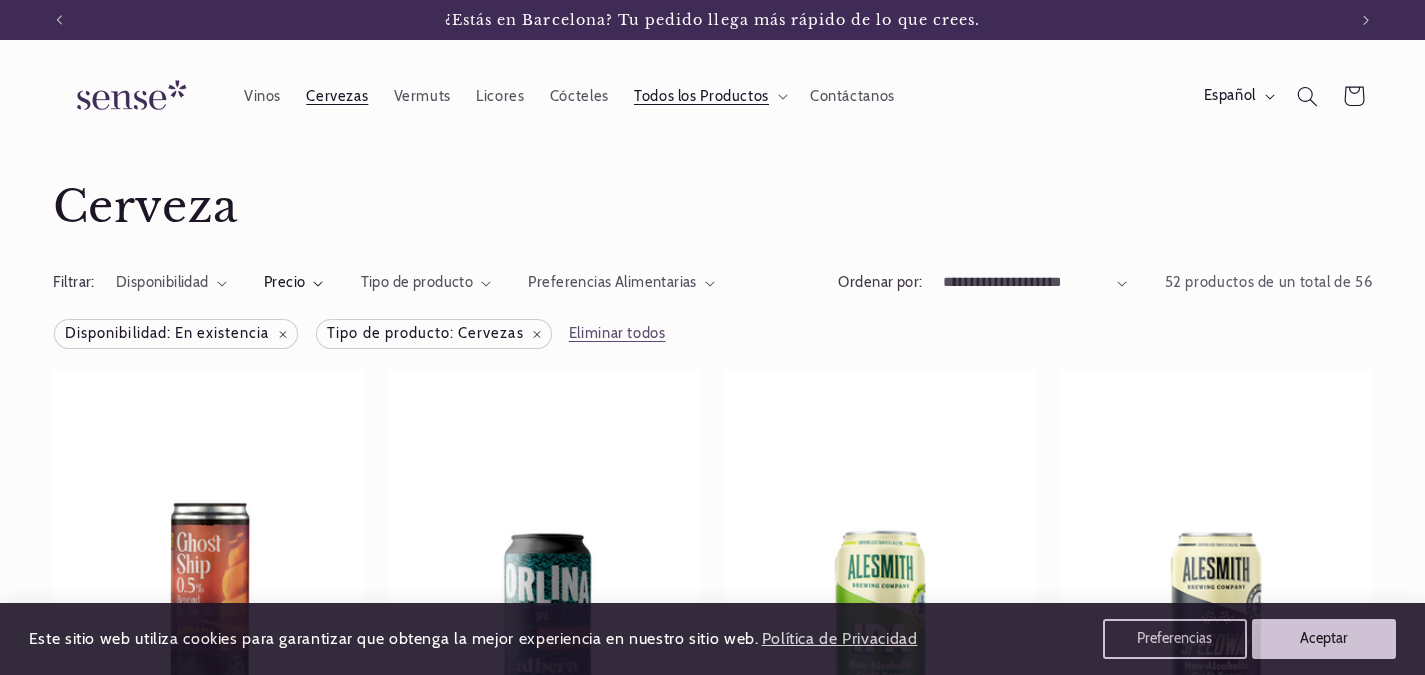 click on "Precio" at bounding box center [285, 282] 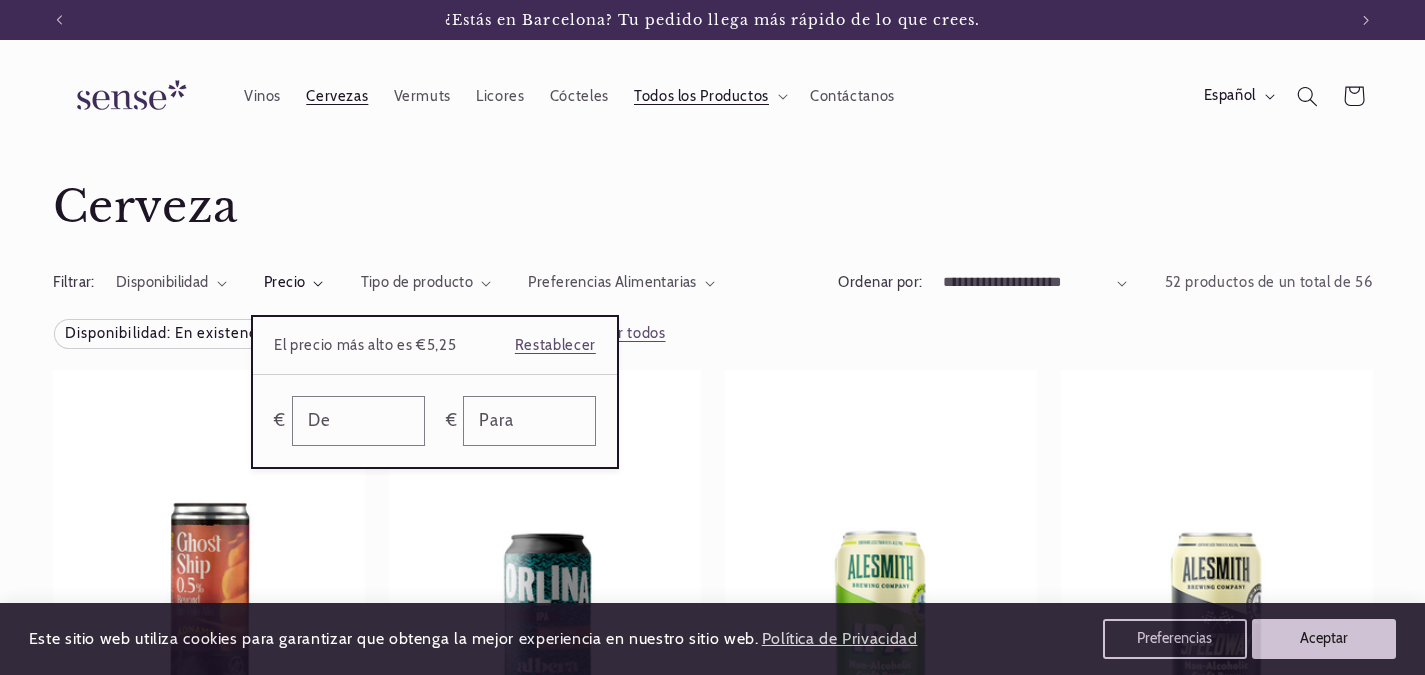click on "Precio" at bounding box center [294, 283] 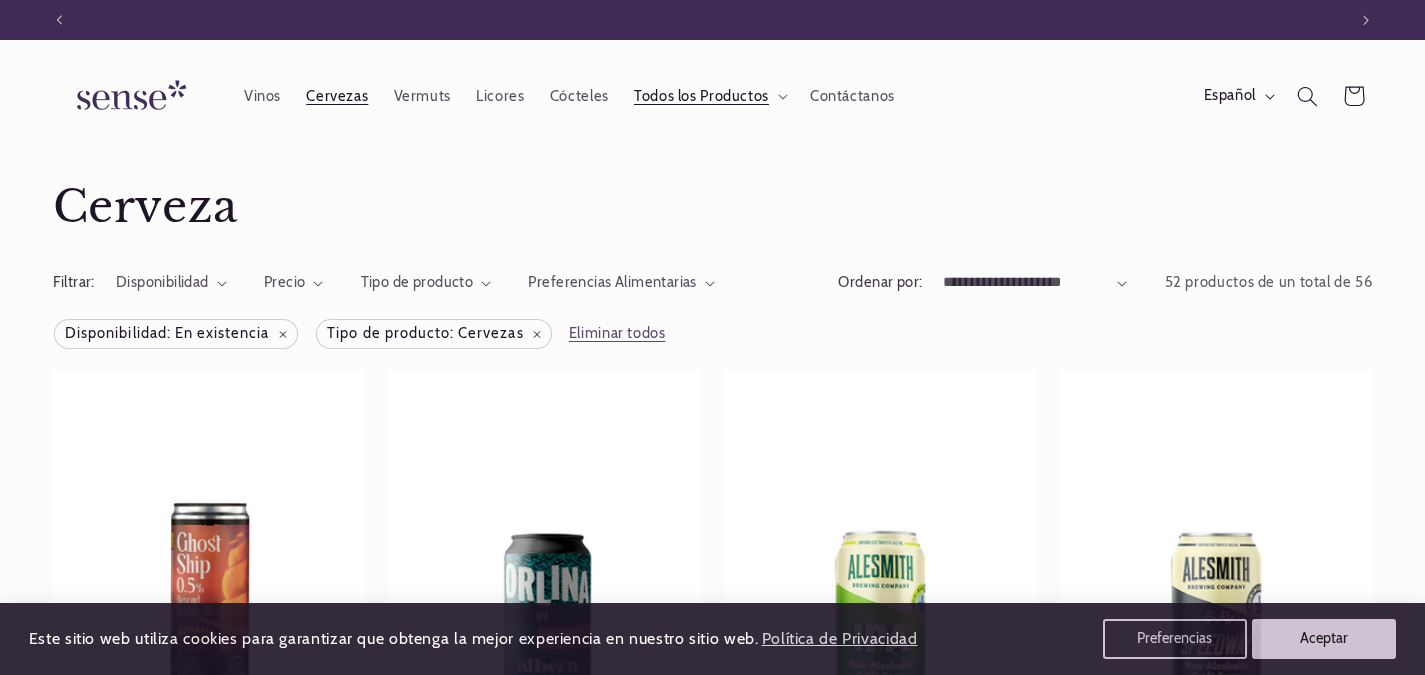 scroll, scrollTop: 0, scrollLeft: 1287, axis: horizontal 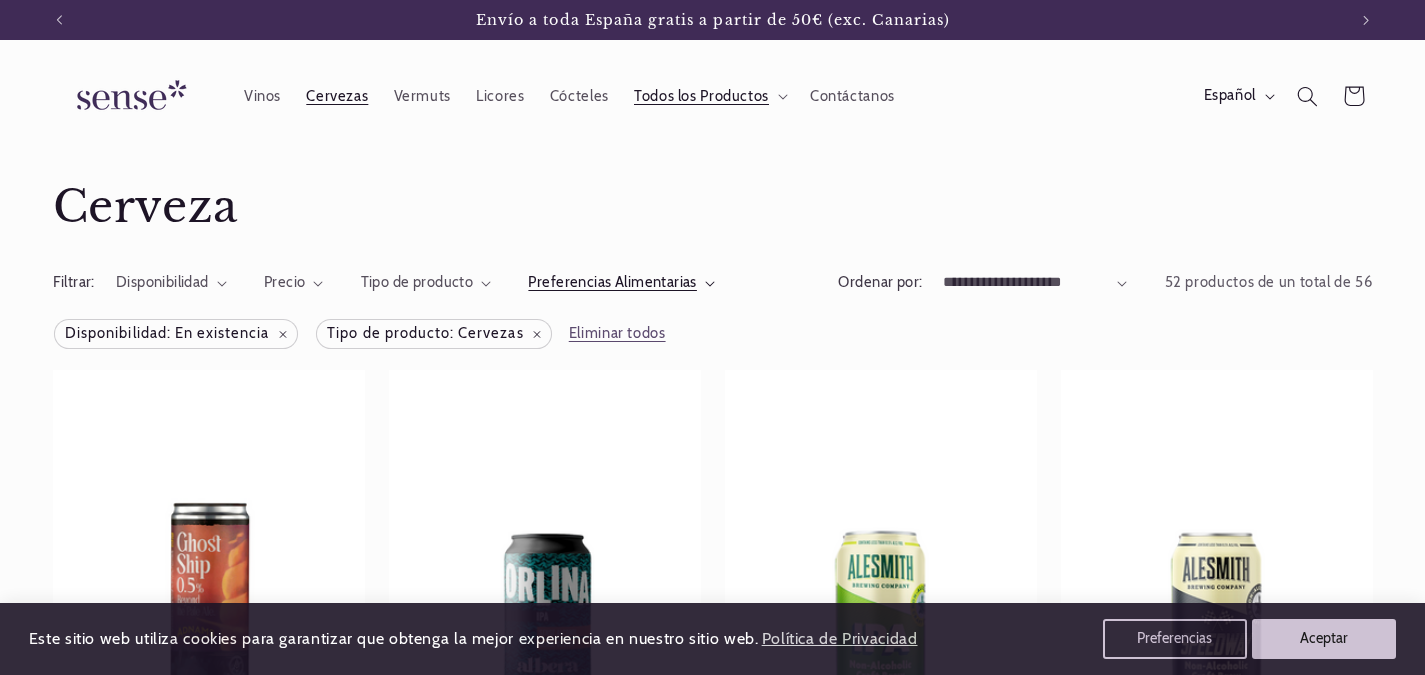 click on "Preferencias Alimentarias" at bounding box center (612, 282) 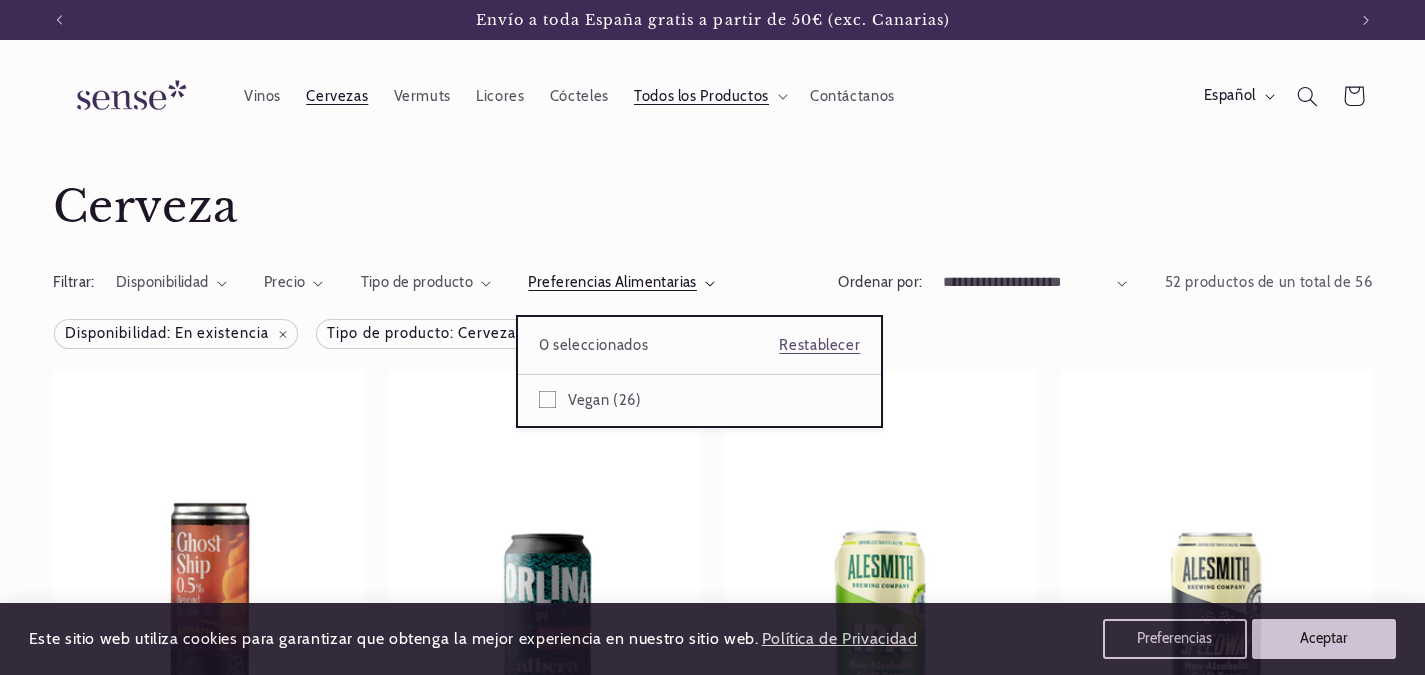click on "Preferencias Alimentarias" at bounding box center (621, 283) 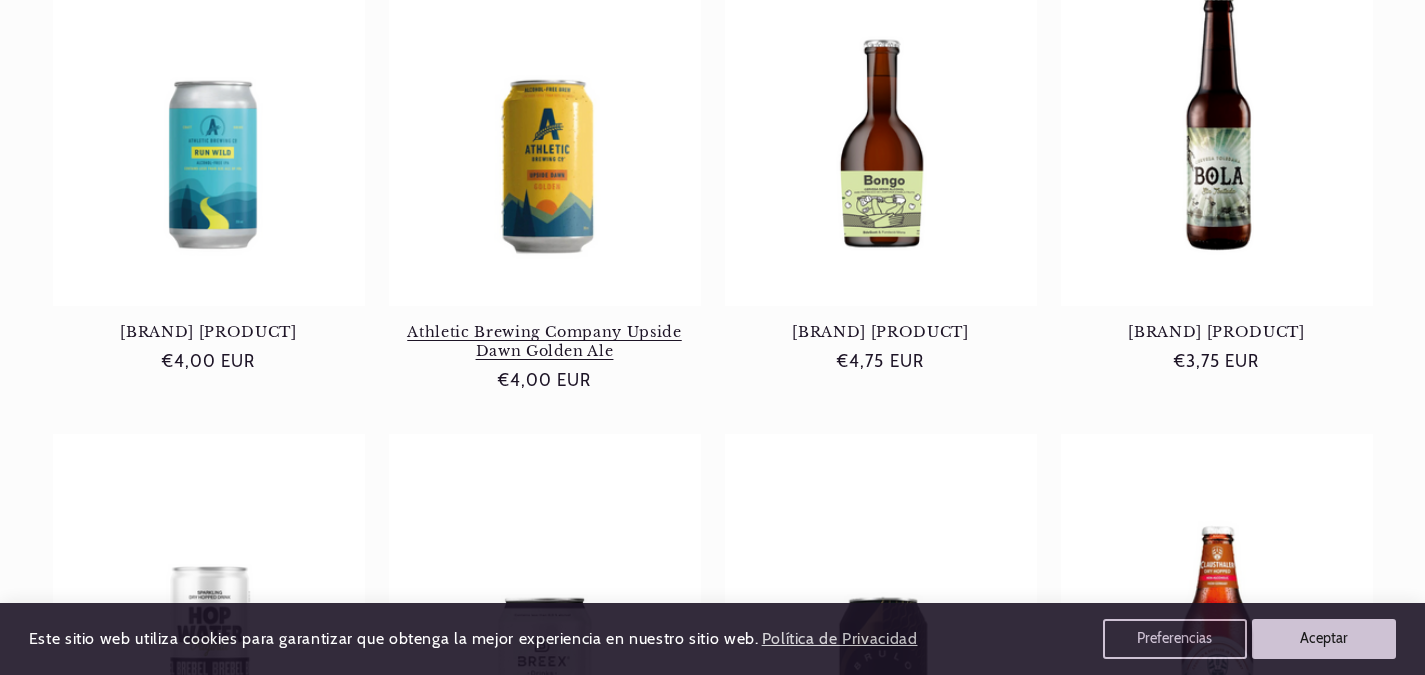 scroll, scrollTop: 1551, scrollLeft: 0, axis: vertical 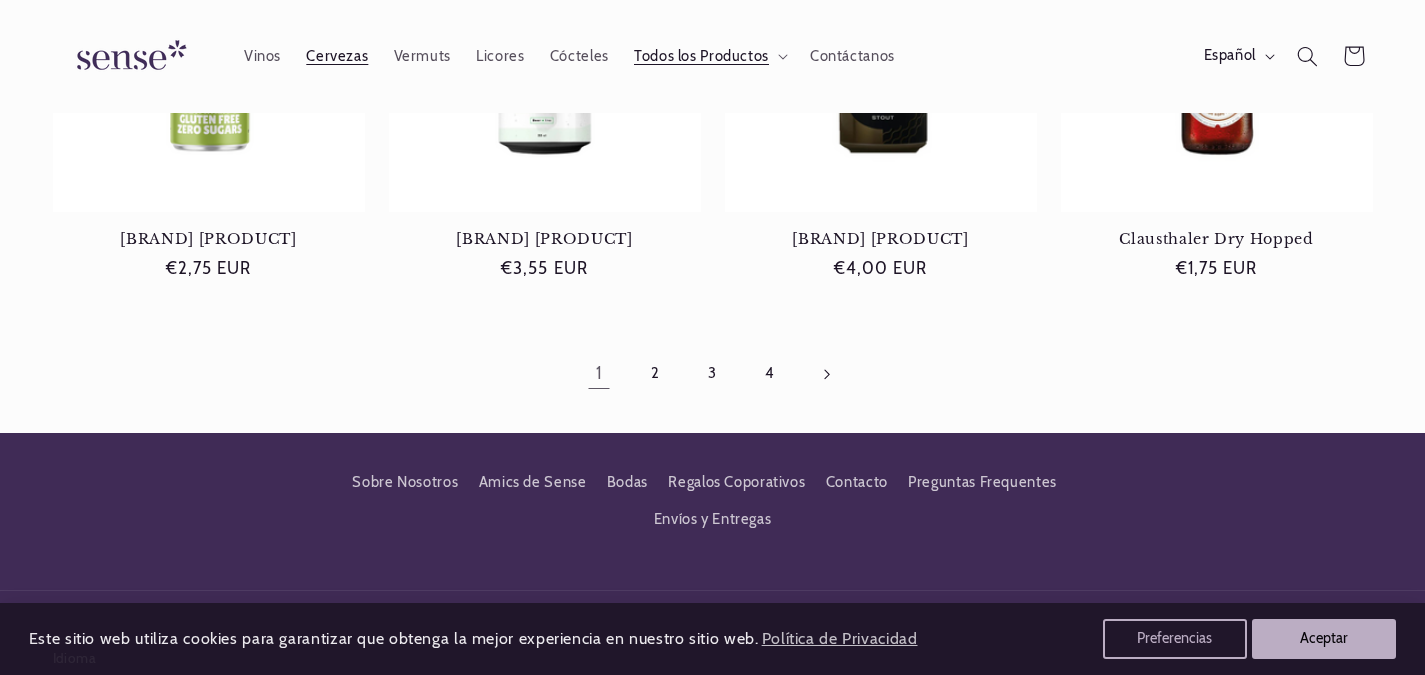 click at bounding box center [827, 373] 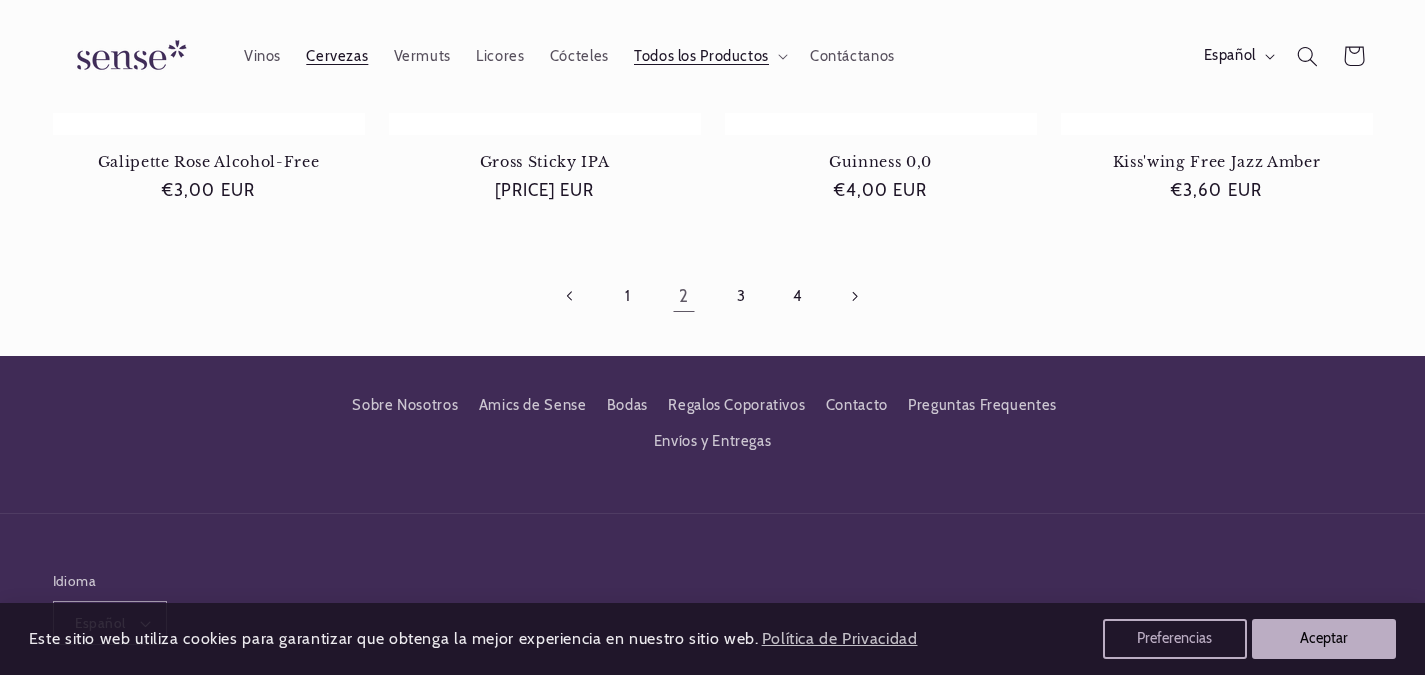 scroll, scrollTop: 2096, scrollLeft: 0, axis: vertical 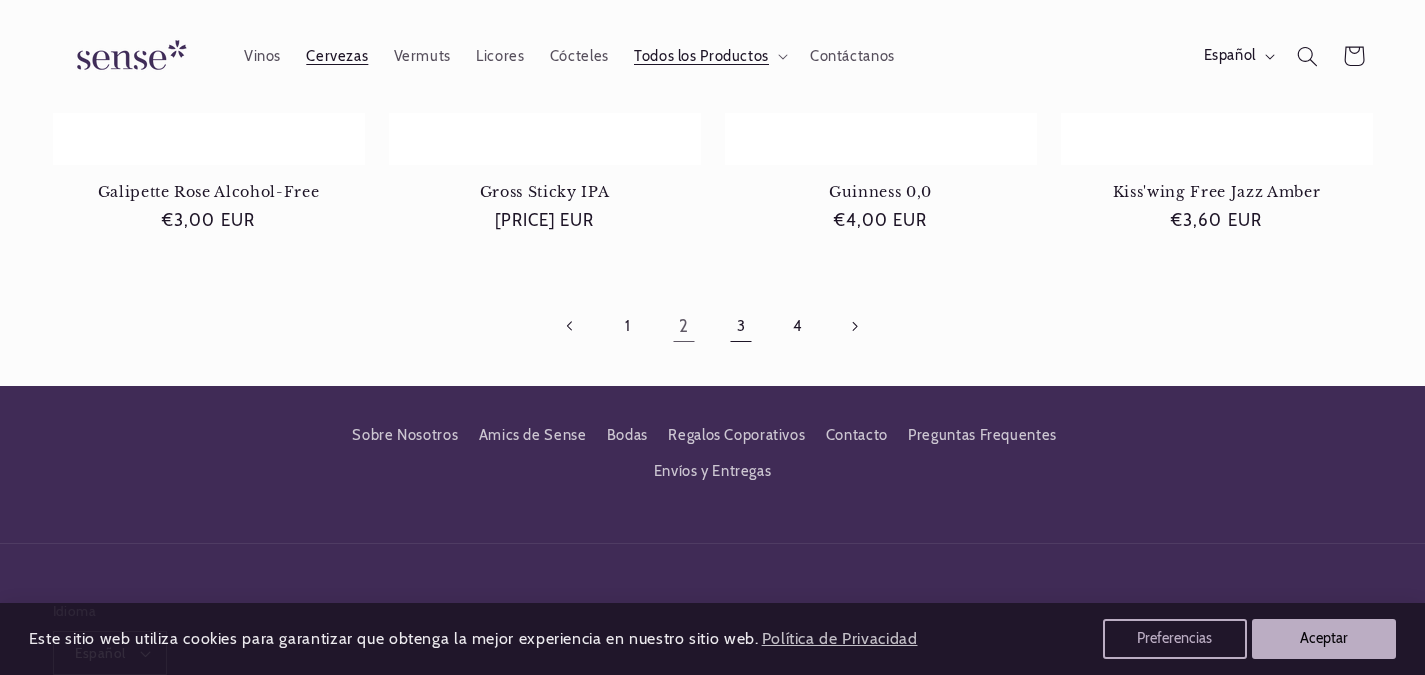 click on "3" at bounding box center [741, 327] 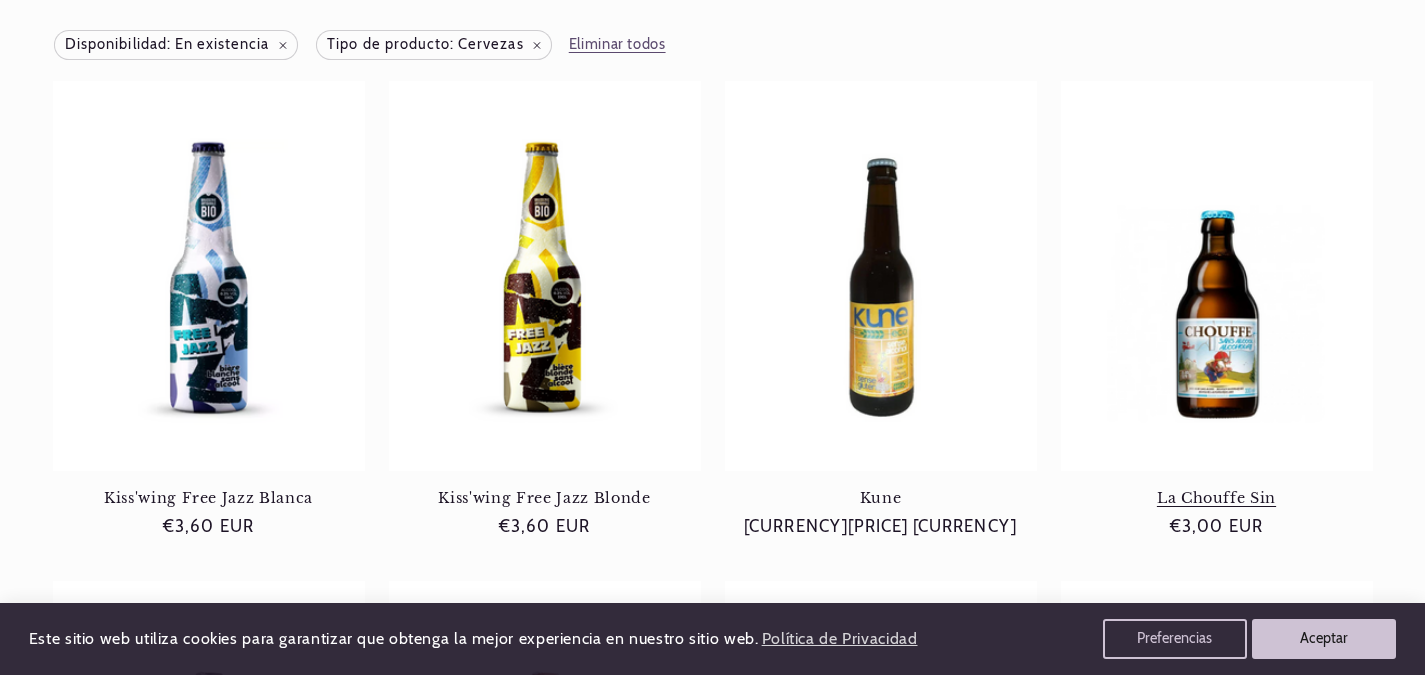 scroll, scrollTop: 354, scrollLeft: 0, axis: vertical 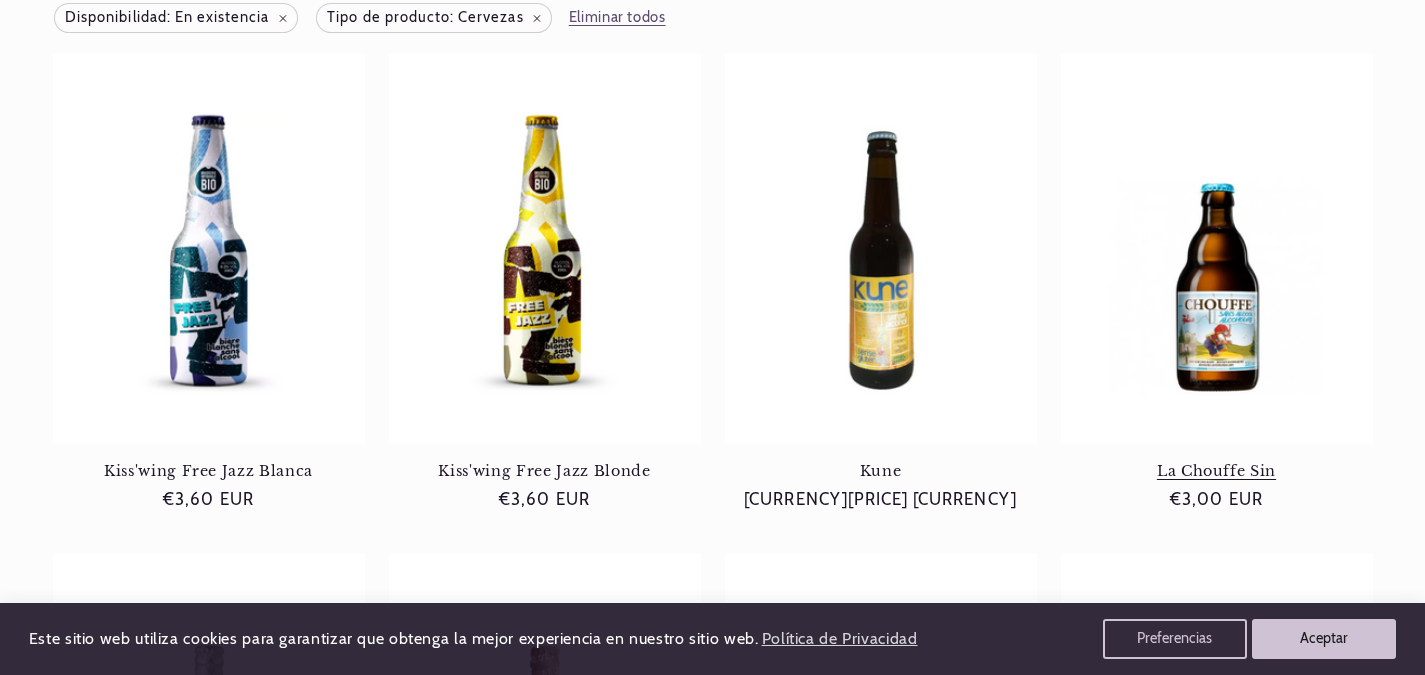 click on "La Chouffe Sin" at bounding box center (1217, 471) 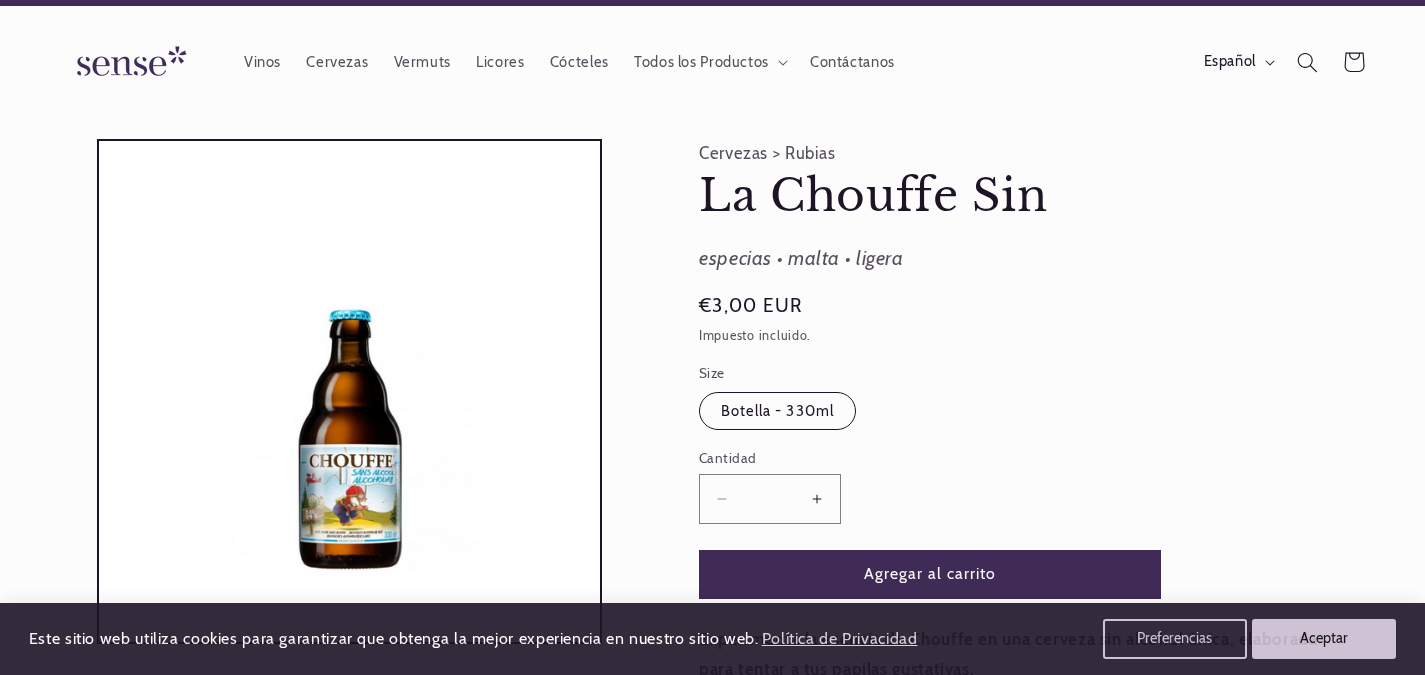 scroll, scrollTop: 39, scrollLeft: 0, axis: vertical 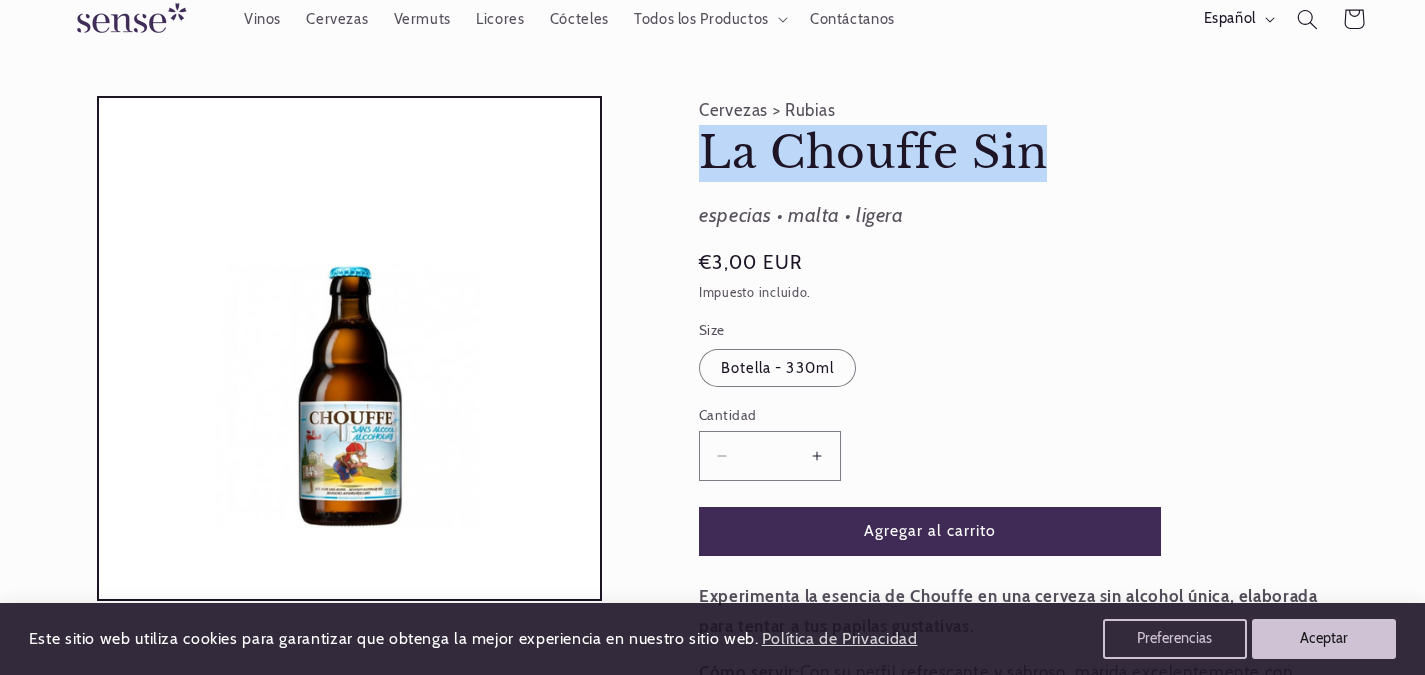 drag, startPoint x: 1047, startPoint y: 160, endPoint x: 683, endPoint y: 163, distance: 364.01236 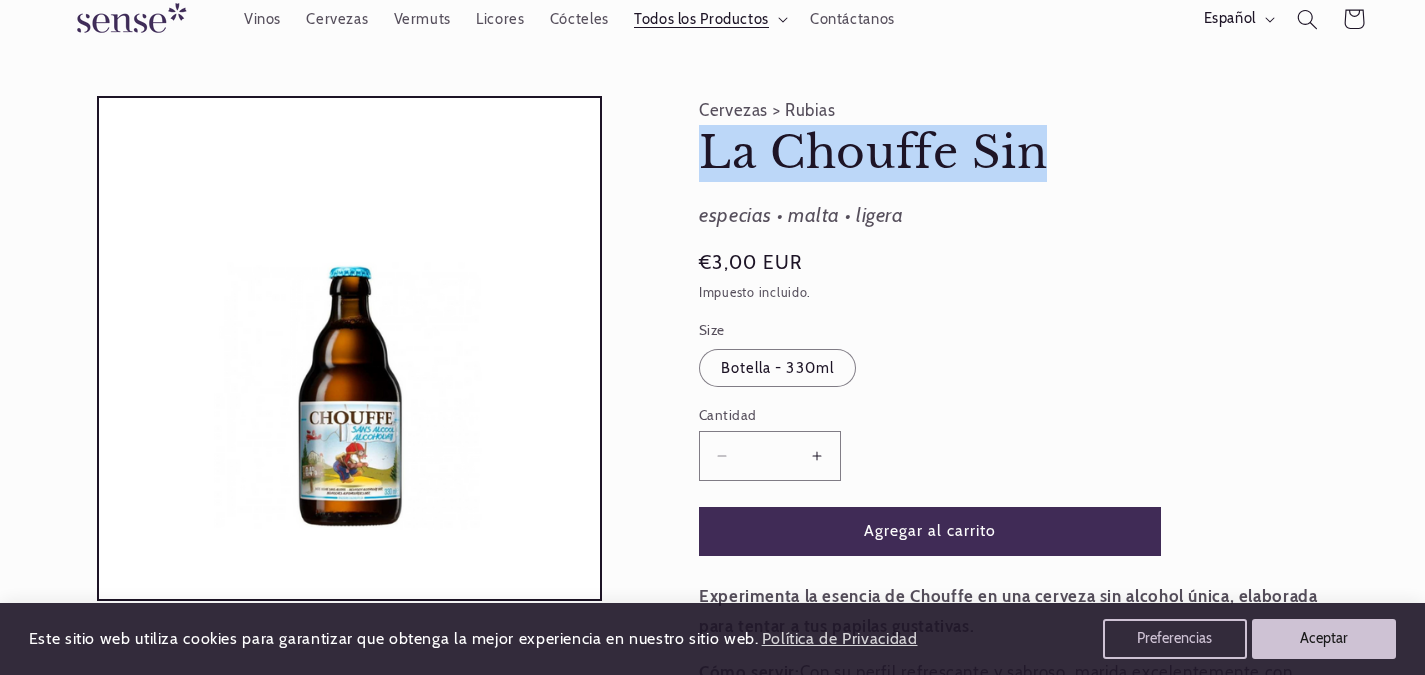 scroll, scrollTop: 0, scrollLeft: 0, axis: both 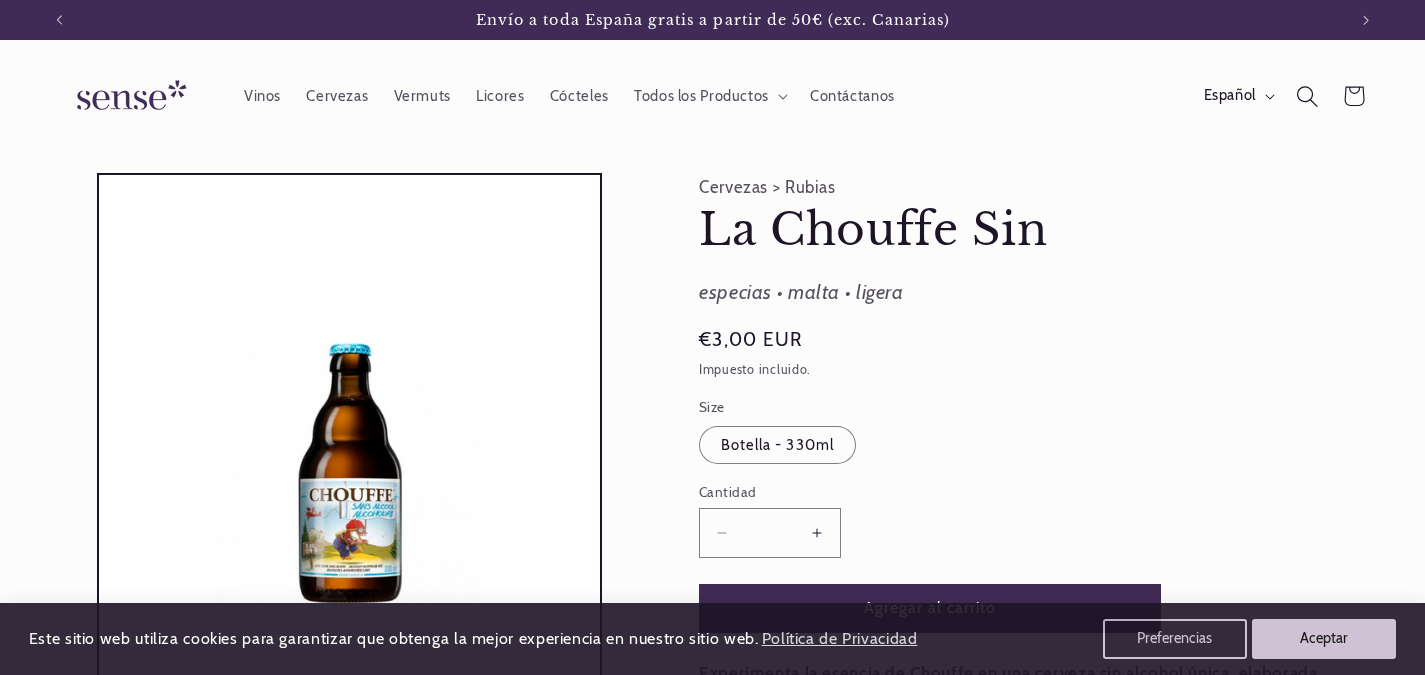 click at bounding box center (1307, 96) 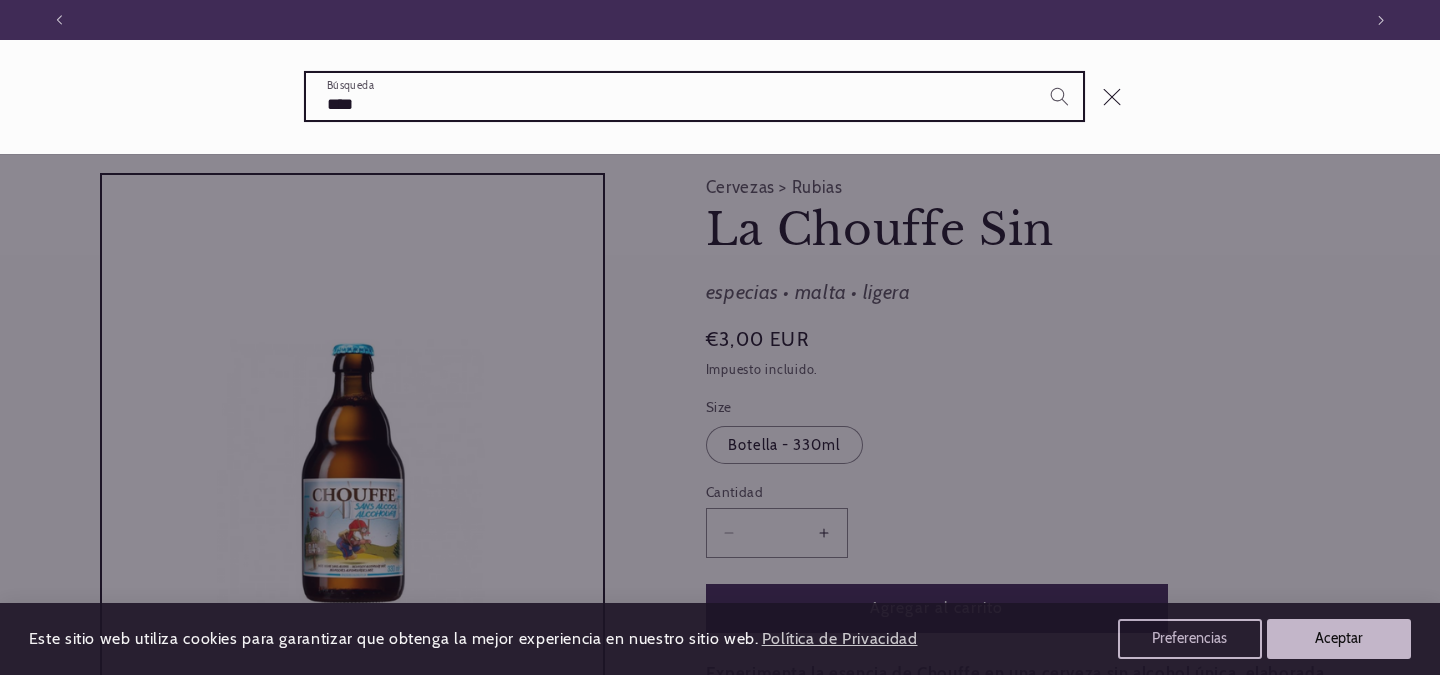 scroll, scrollTop: 0, scrollLeft: 0, axis: both 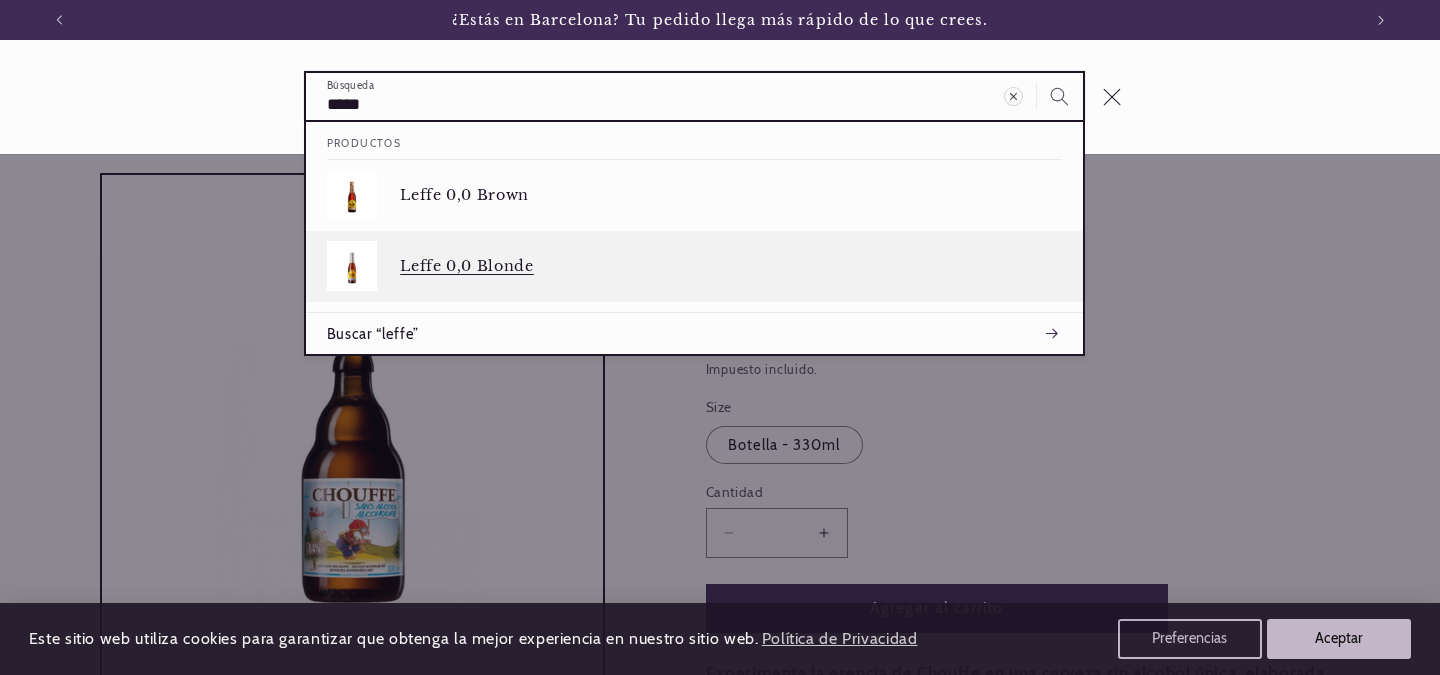type on "*****" 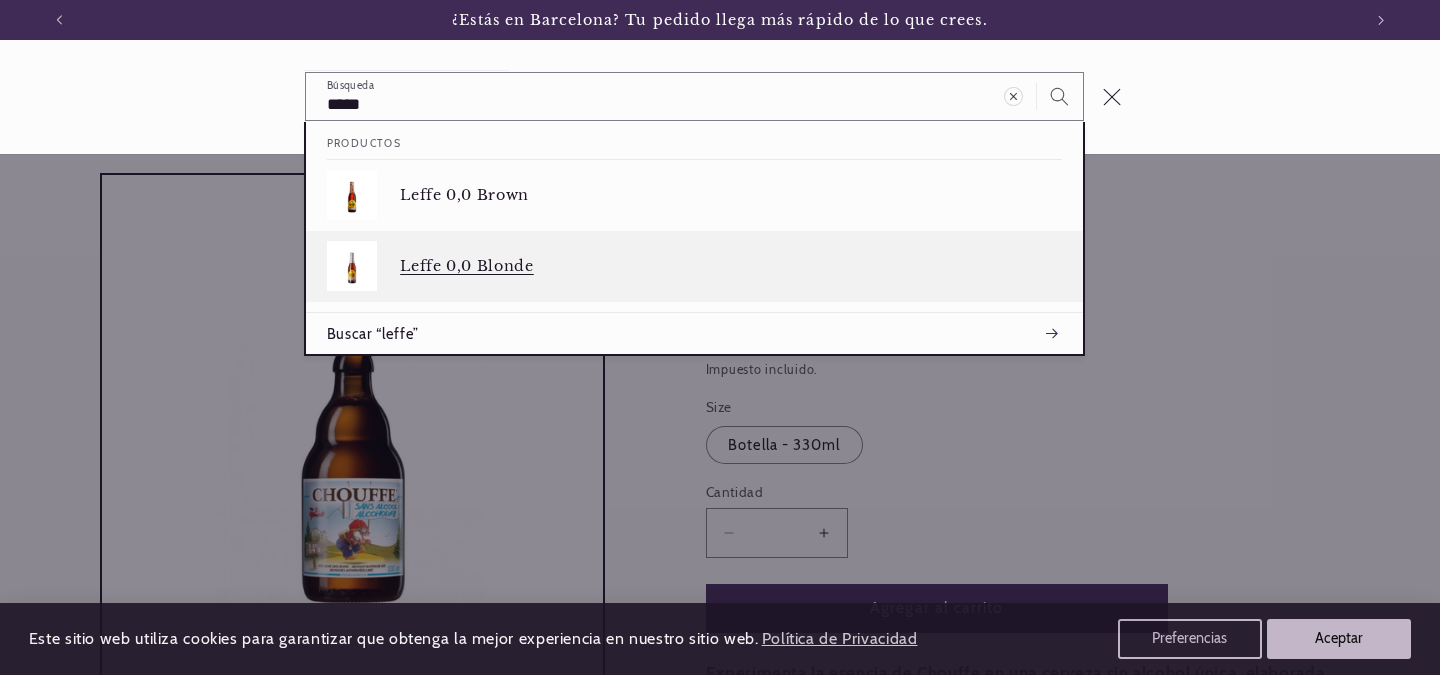 click on "Leffe 0,0 Blonde" at bounding box center (731, 266) 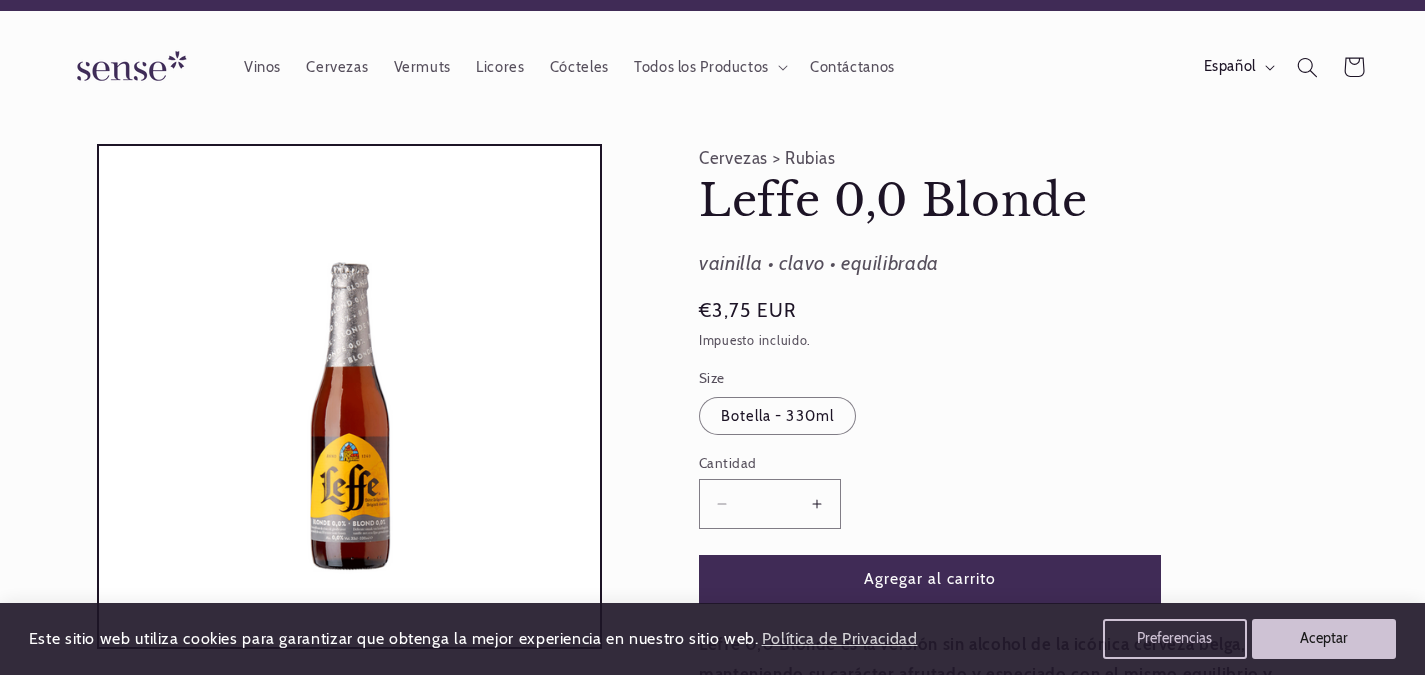 scroll, scrollTop: 40, scrollLeft: 0, axis: vertical 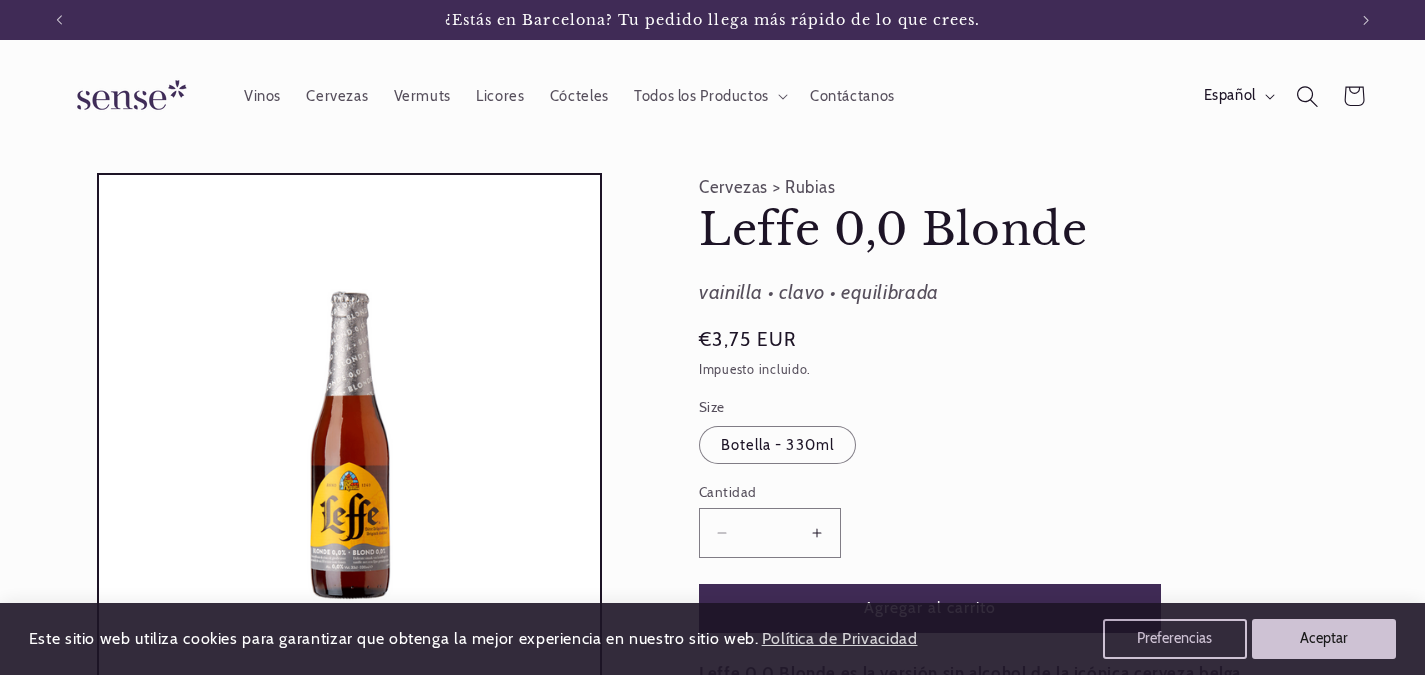 click at bounding box center [1307, 96] 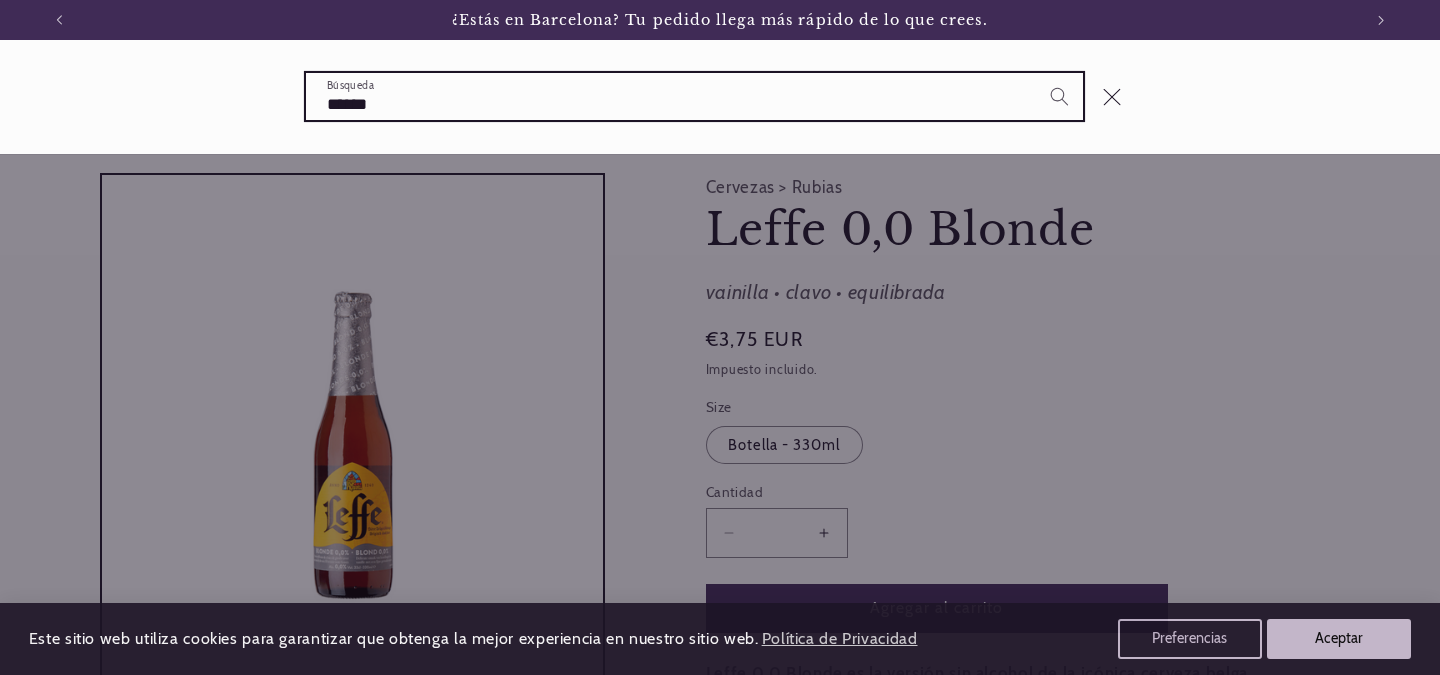 type on "******" 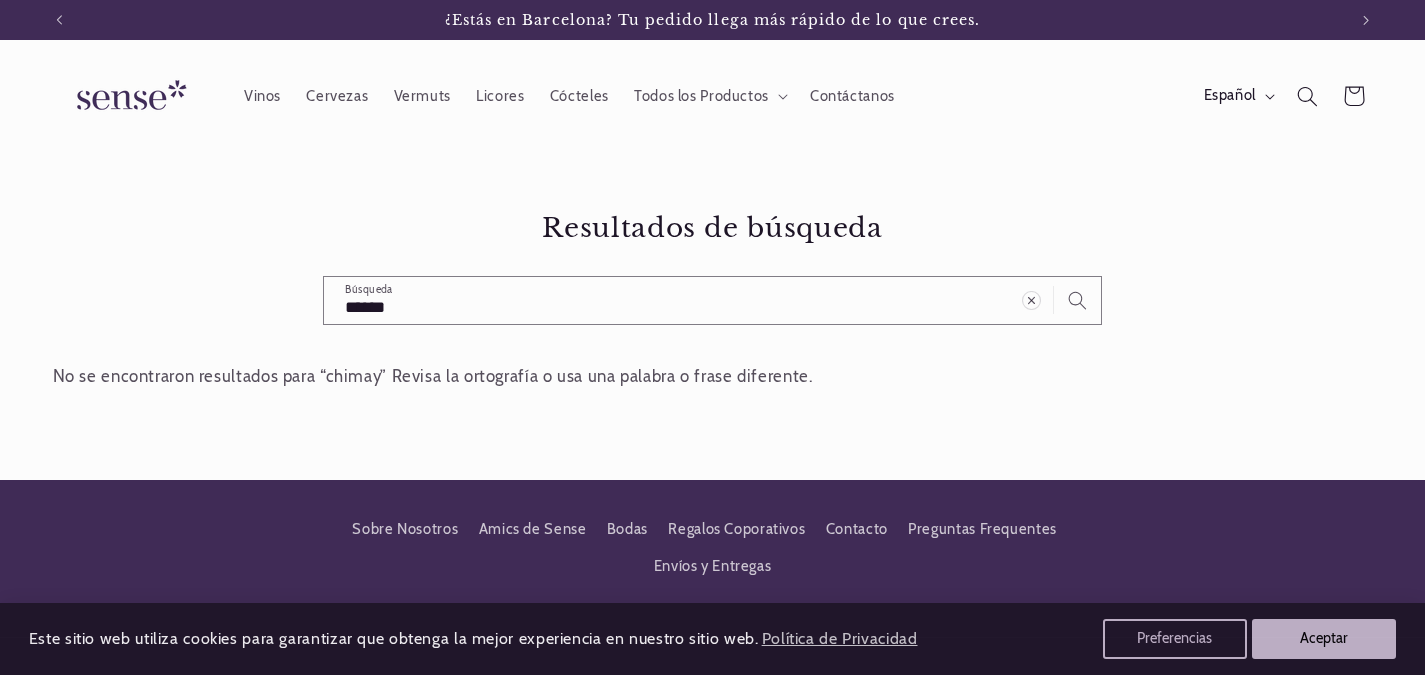 scroll, scrollTop: 0, scrollLeft: 0, axis: both 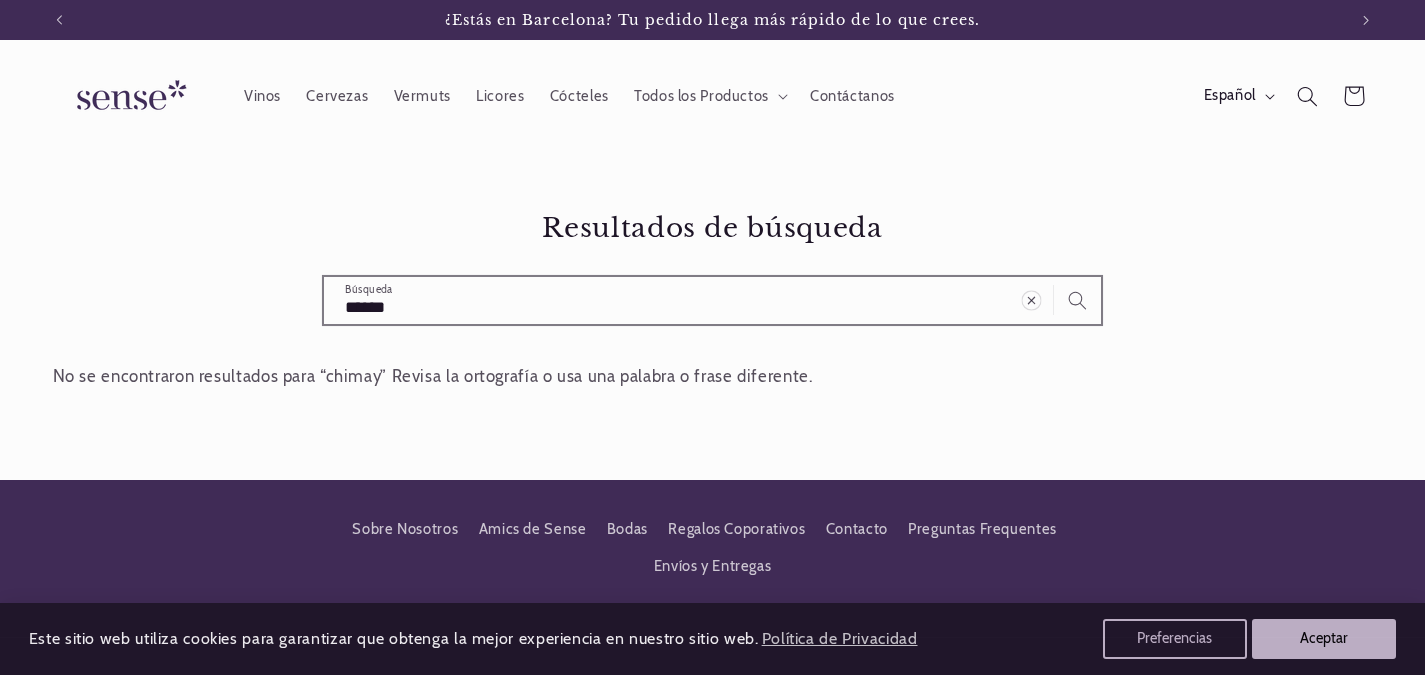 click at bounding box center [1031, 300] 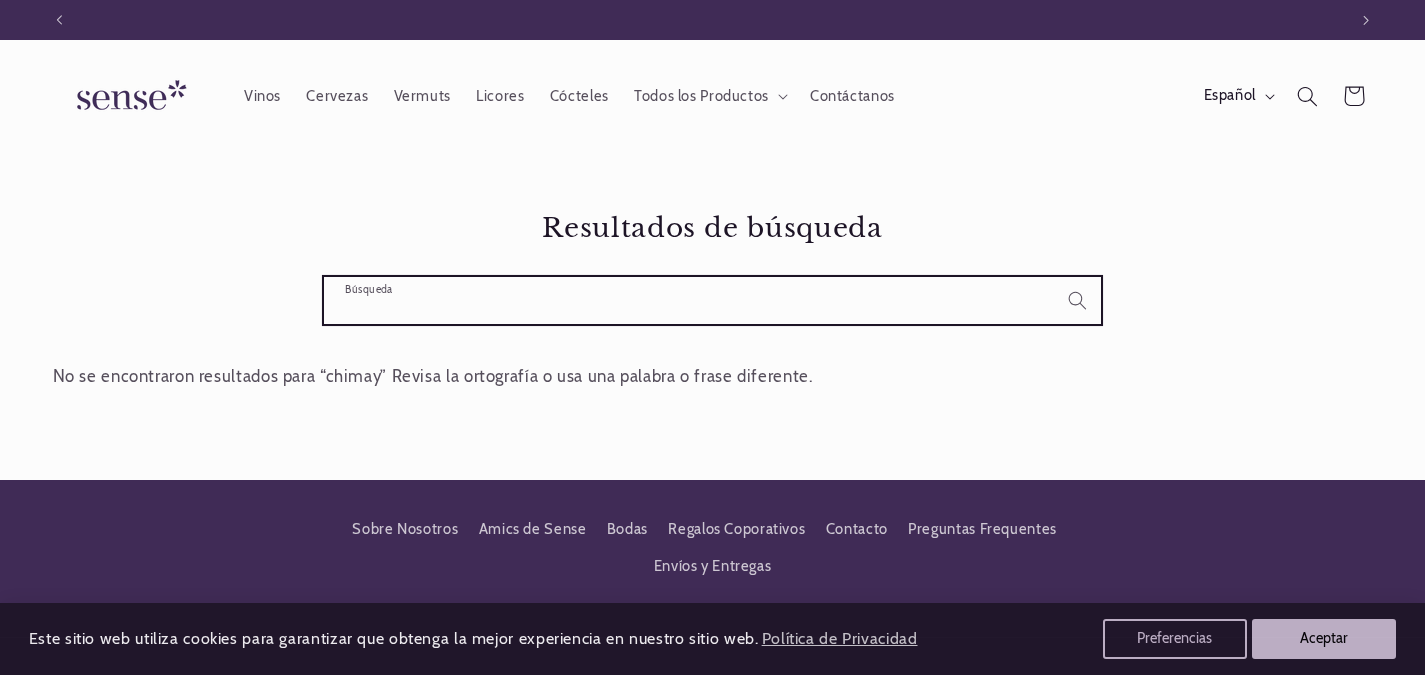 scroll, scrollTop: 0, scrollLeft: 0, axis: both 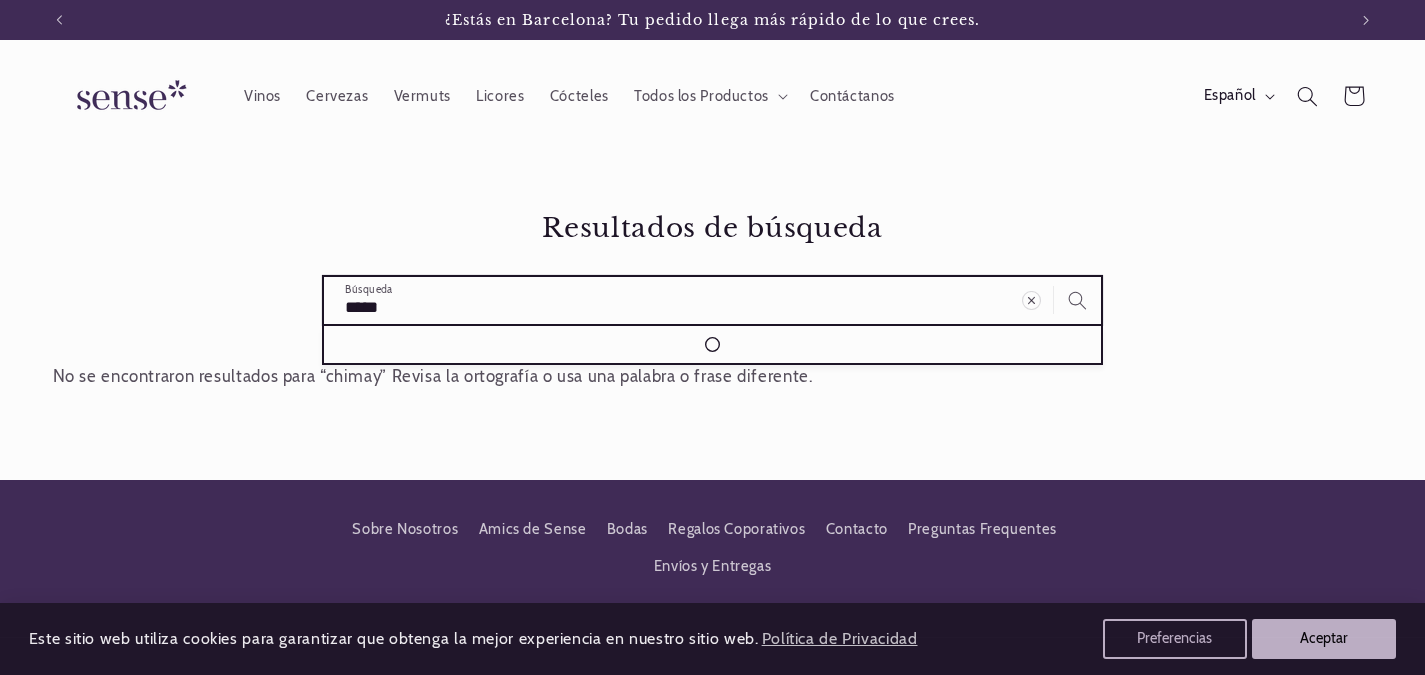 type on "*****" 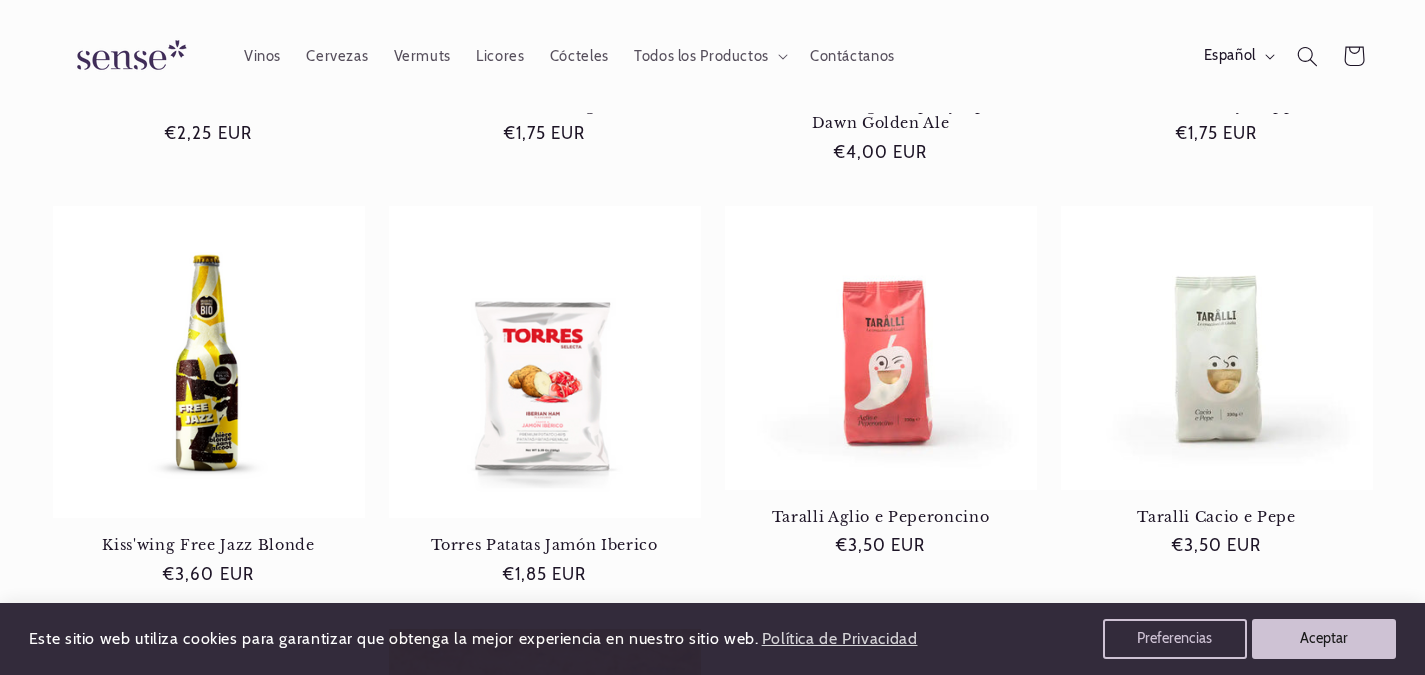 scroll, scrollTop: 656, scrollLeft: 0, axis: vertical 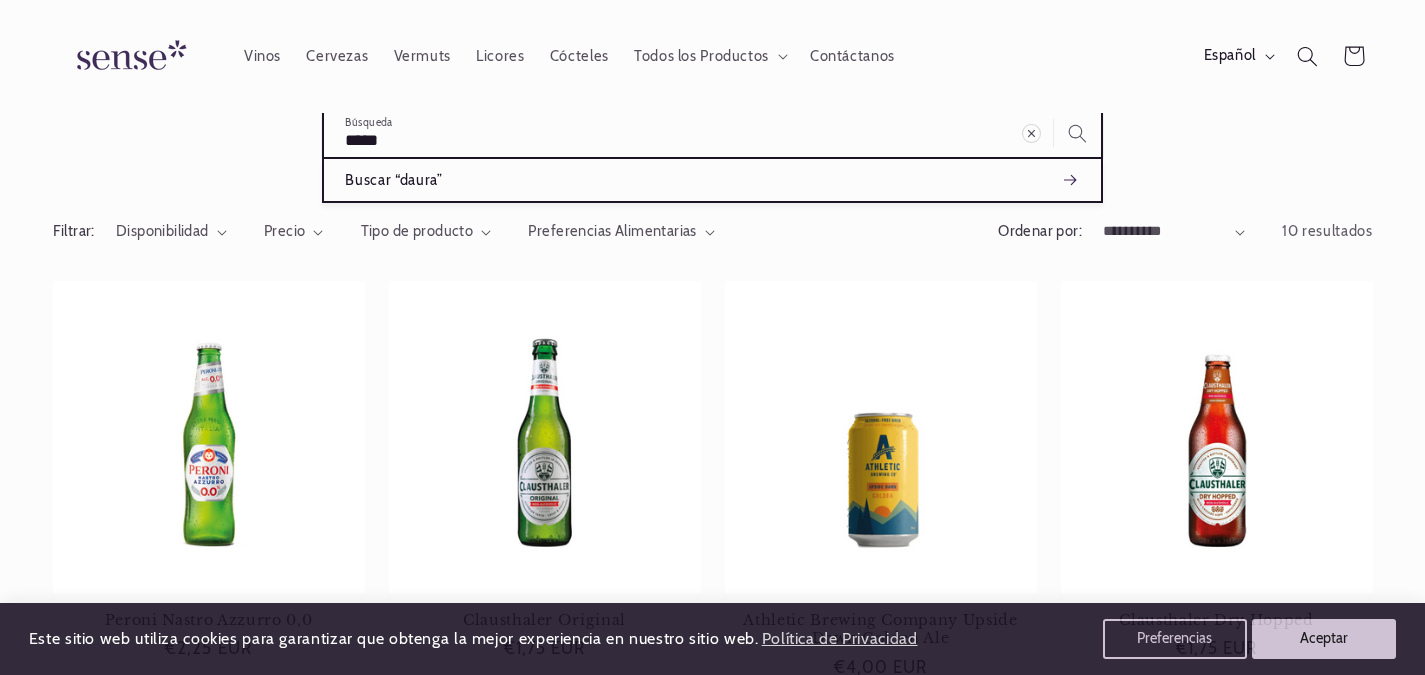 drag, startPoint x: 424, startPoint y: 141, endPoint x: 286, endPoint y: 138, distance: 138.03261 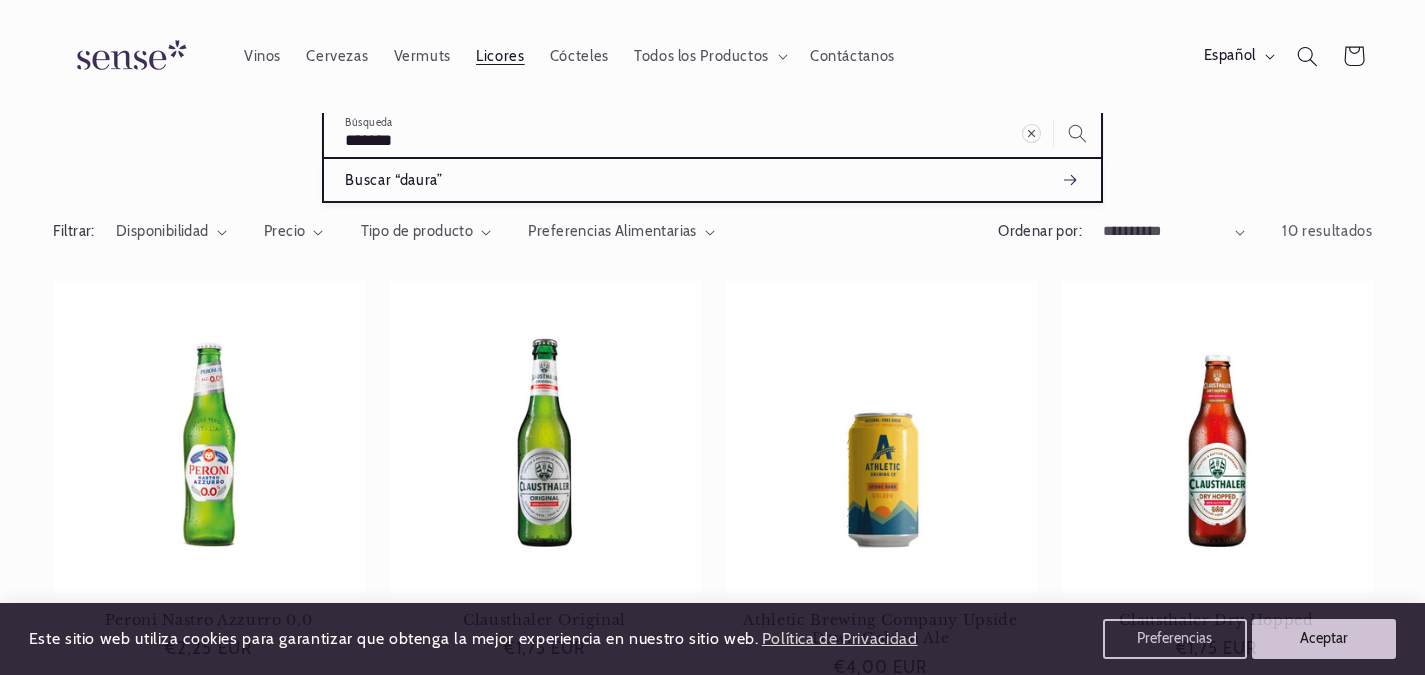 type on "*******" 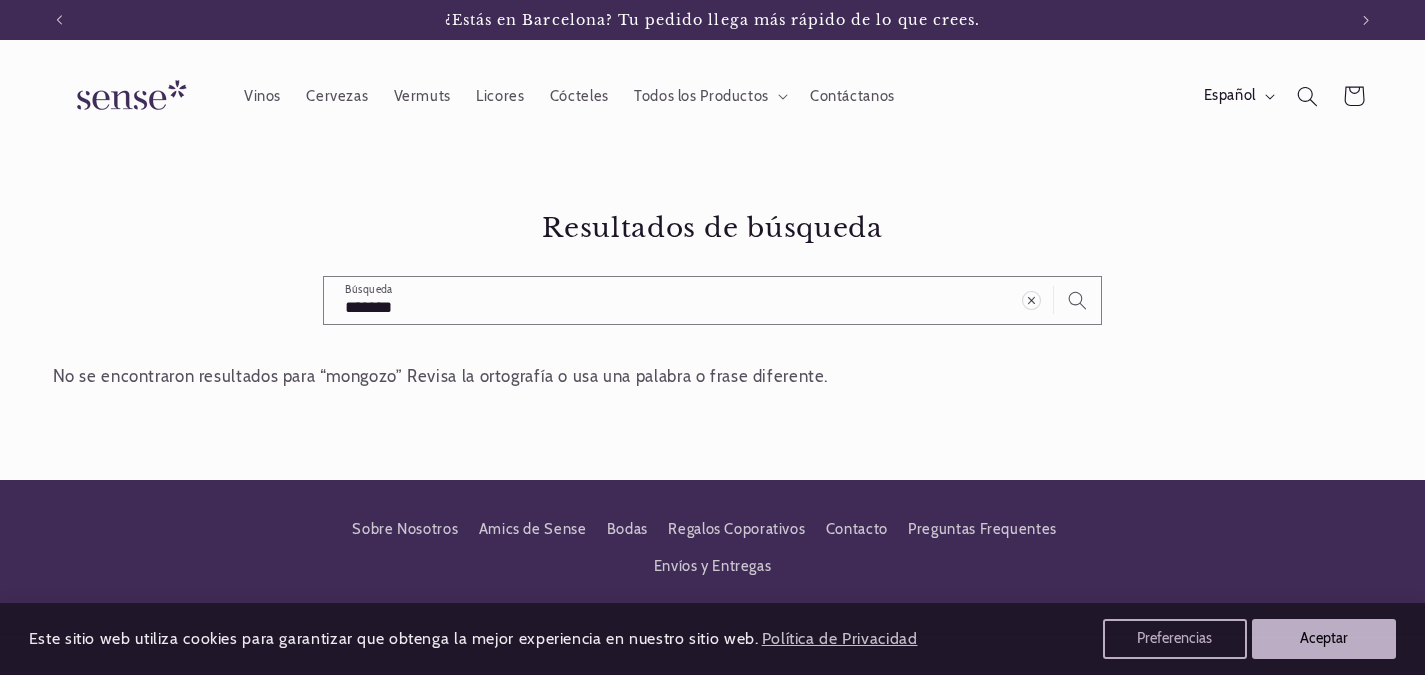 scroll, scrollTop: 0, scrollLeft: 0, axis: both 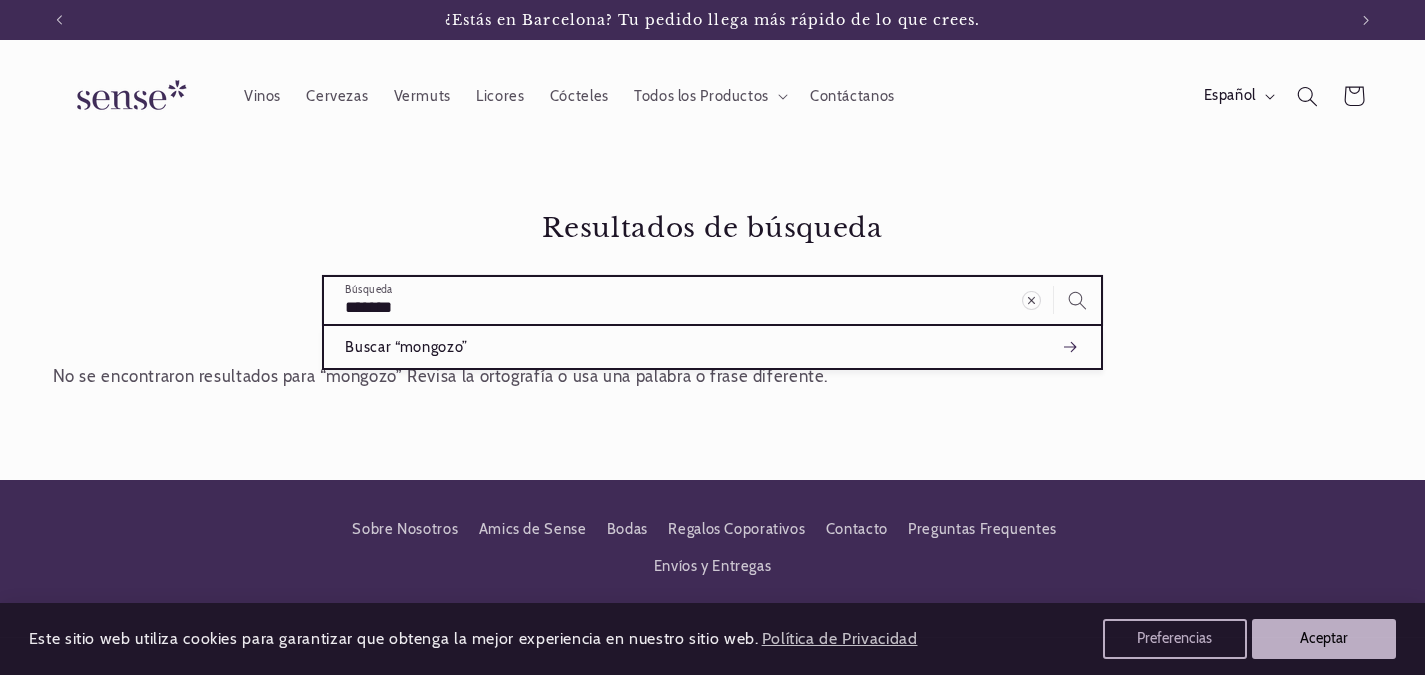 drag, startPoint x: 493, startPoint y: 299, endPoint x: 318, endPoint y: 299, distance: 175 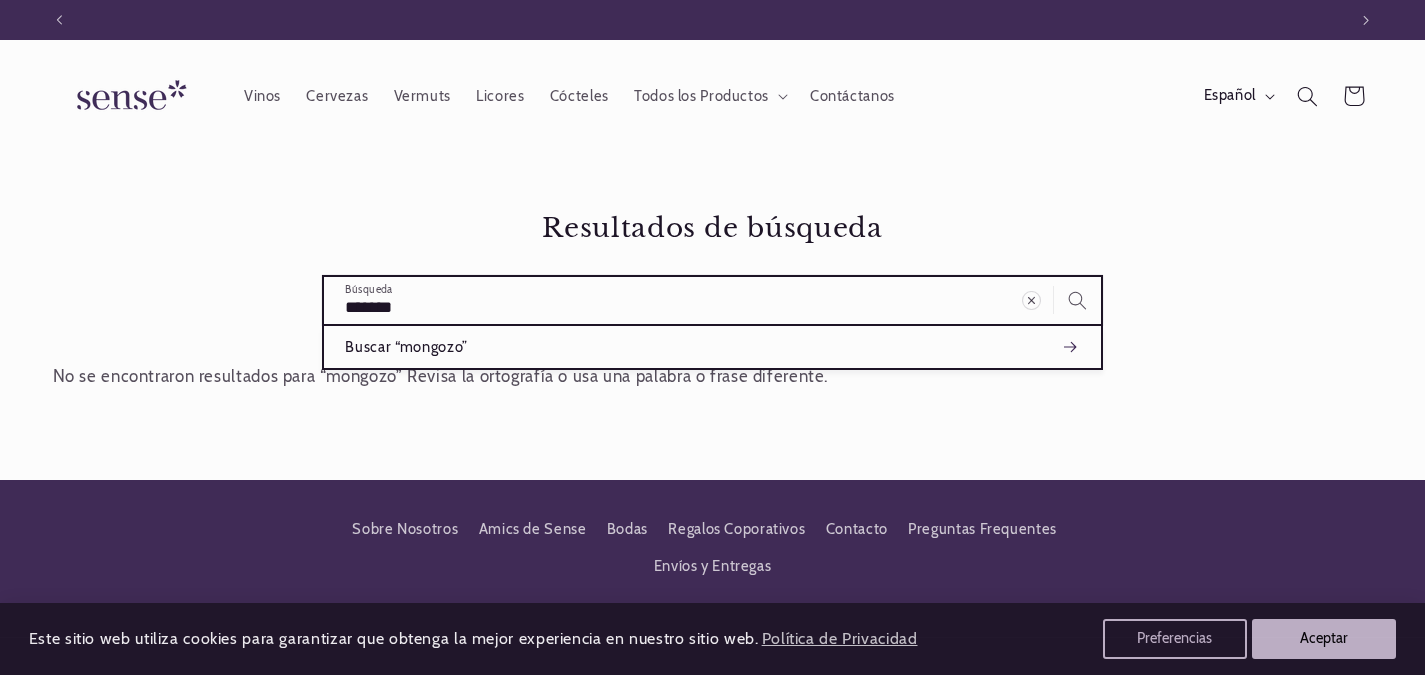 scroll, scrollTop: 0, scrollLeft: 0, axis: both 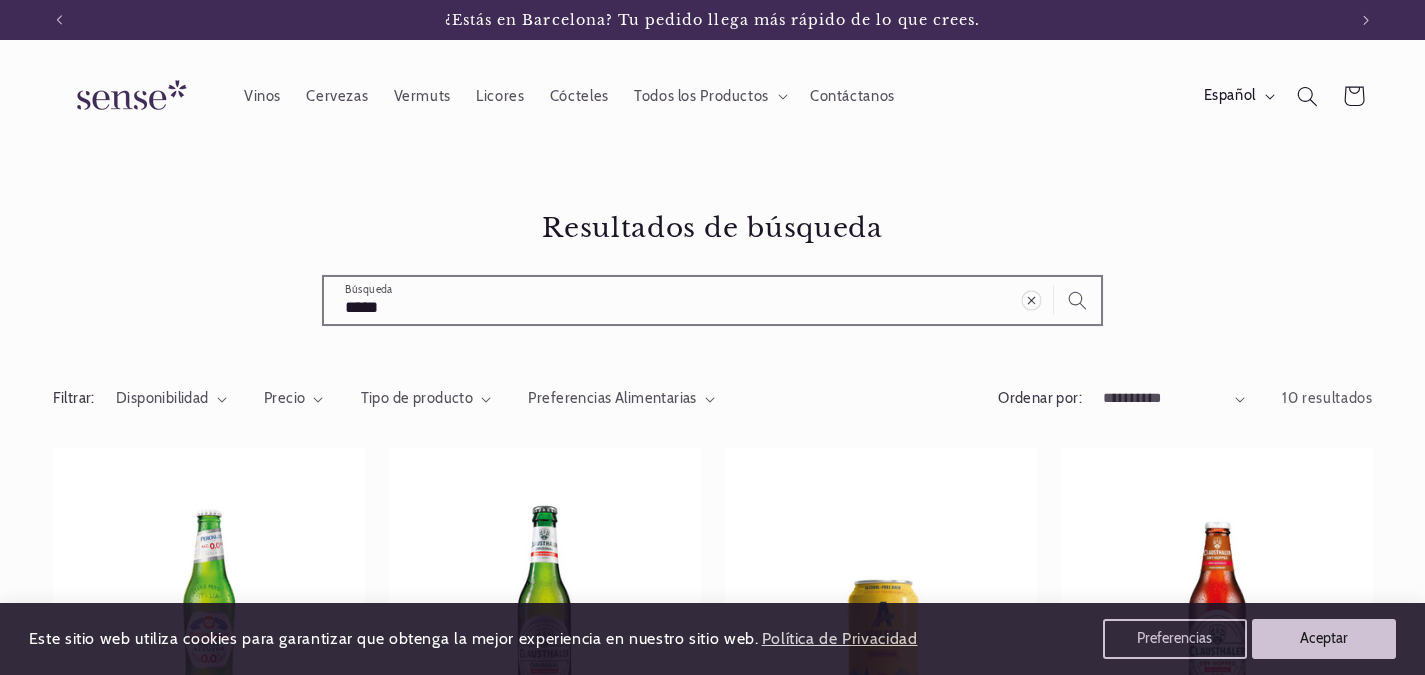 click at bounding box center (1031, 300) 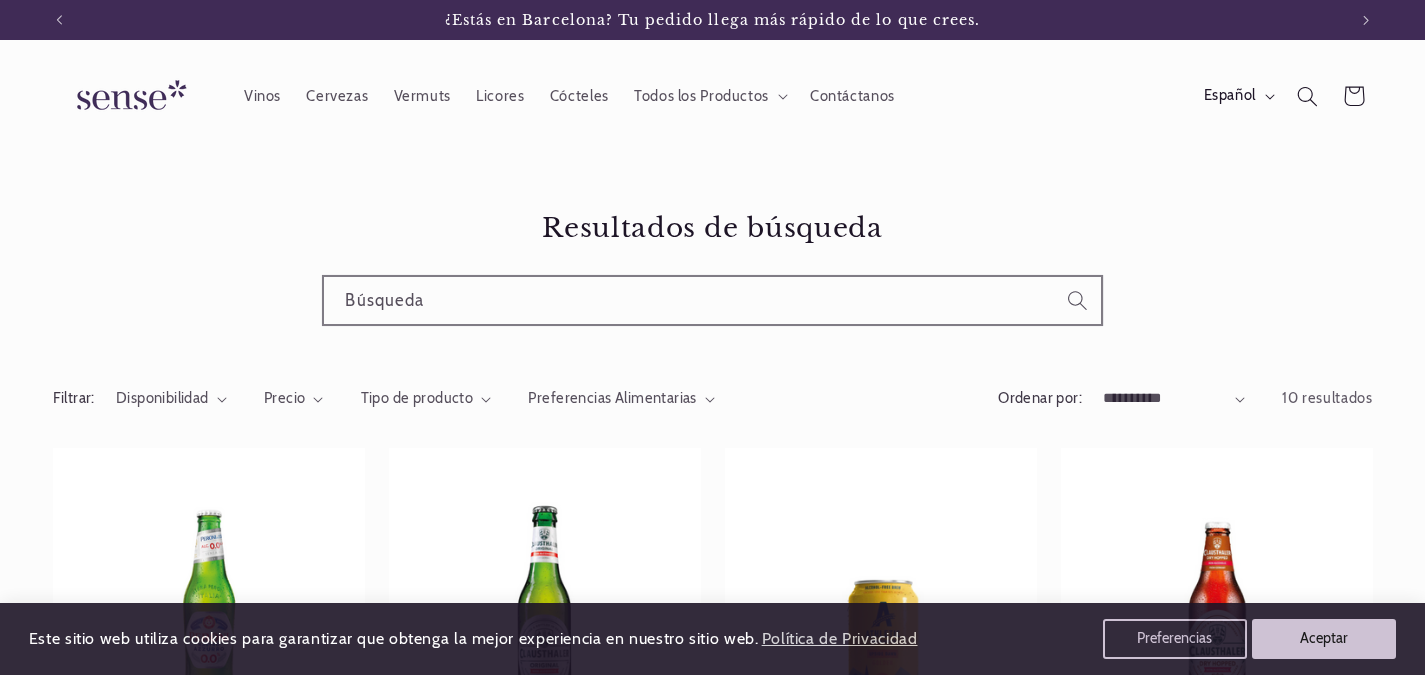 click at bounding box center (1077, 300) 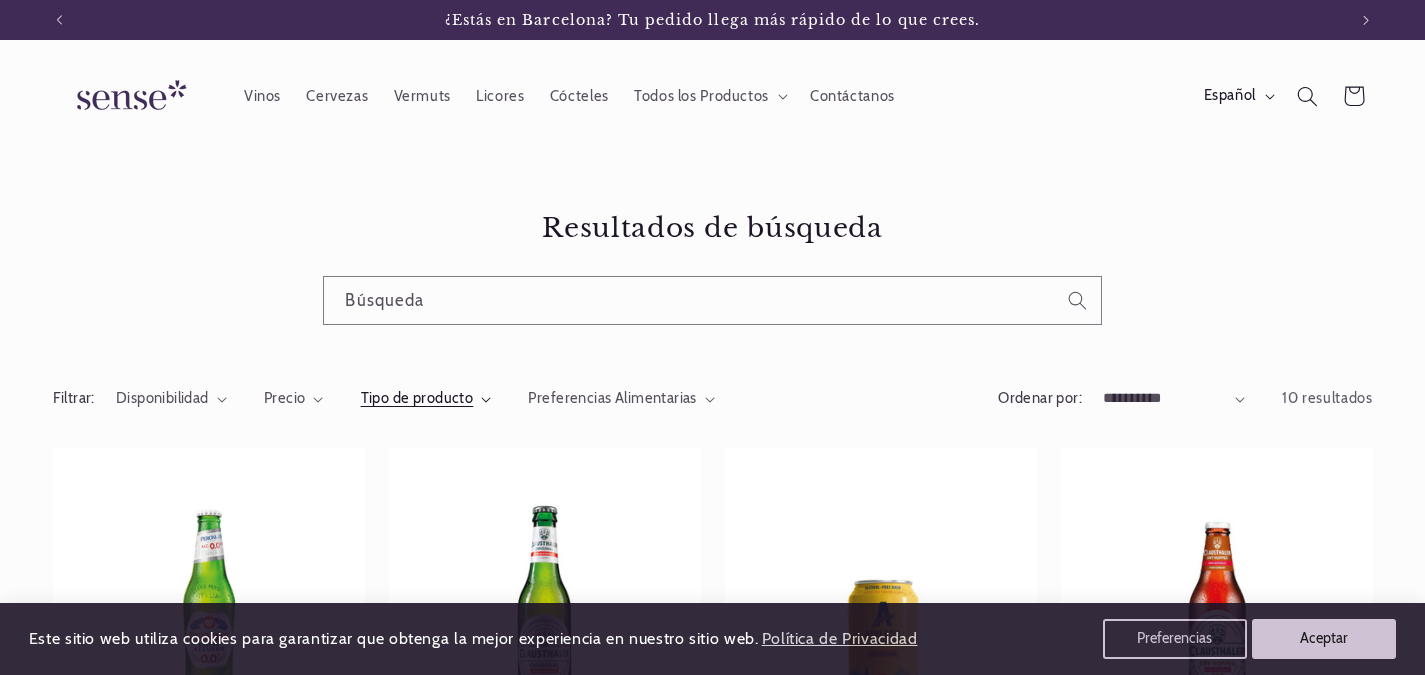 click on "Tipo de producto" at bounding box center (417, 398) 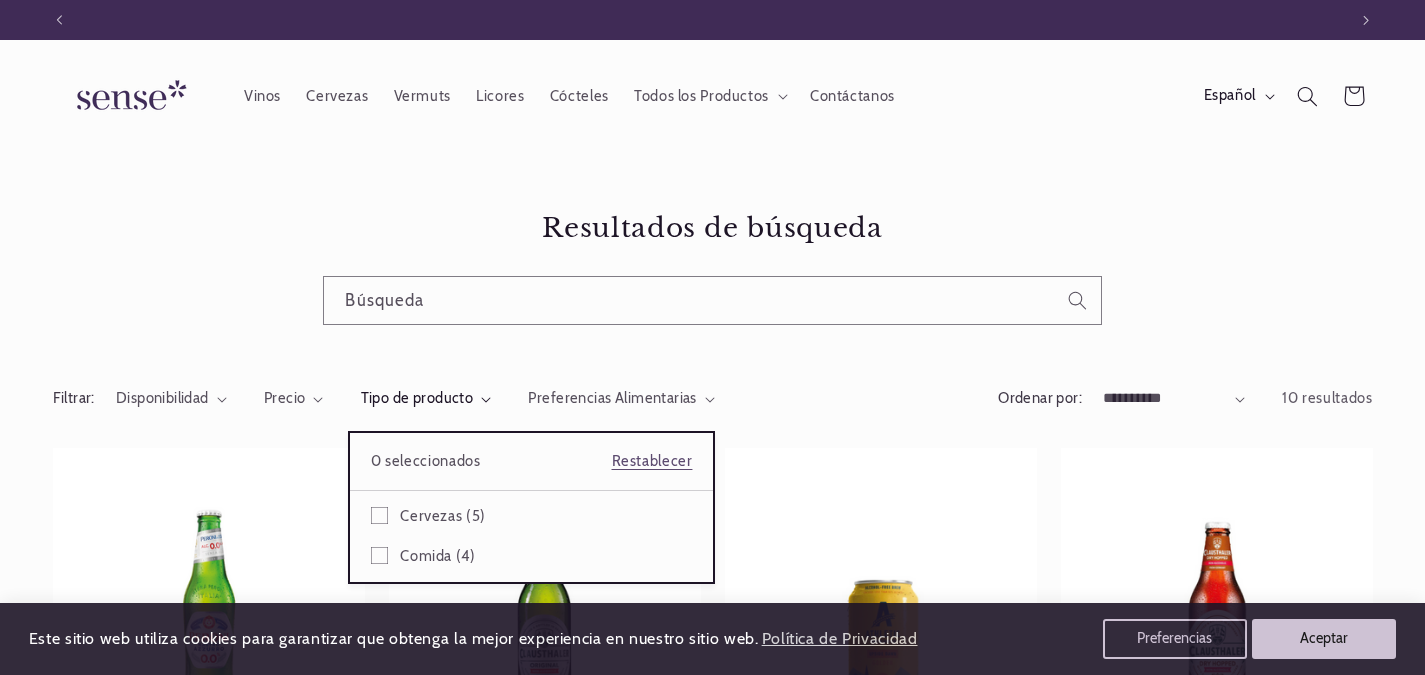 click on "Cervezas (5)
Cervezas (5 productos)
Comida (4)" at bounding box center [532, 536] 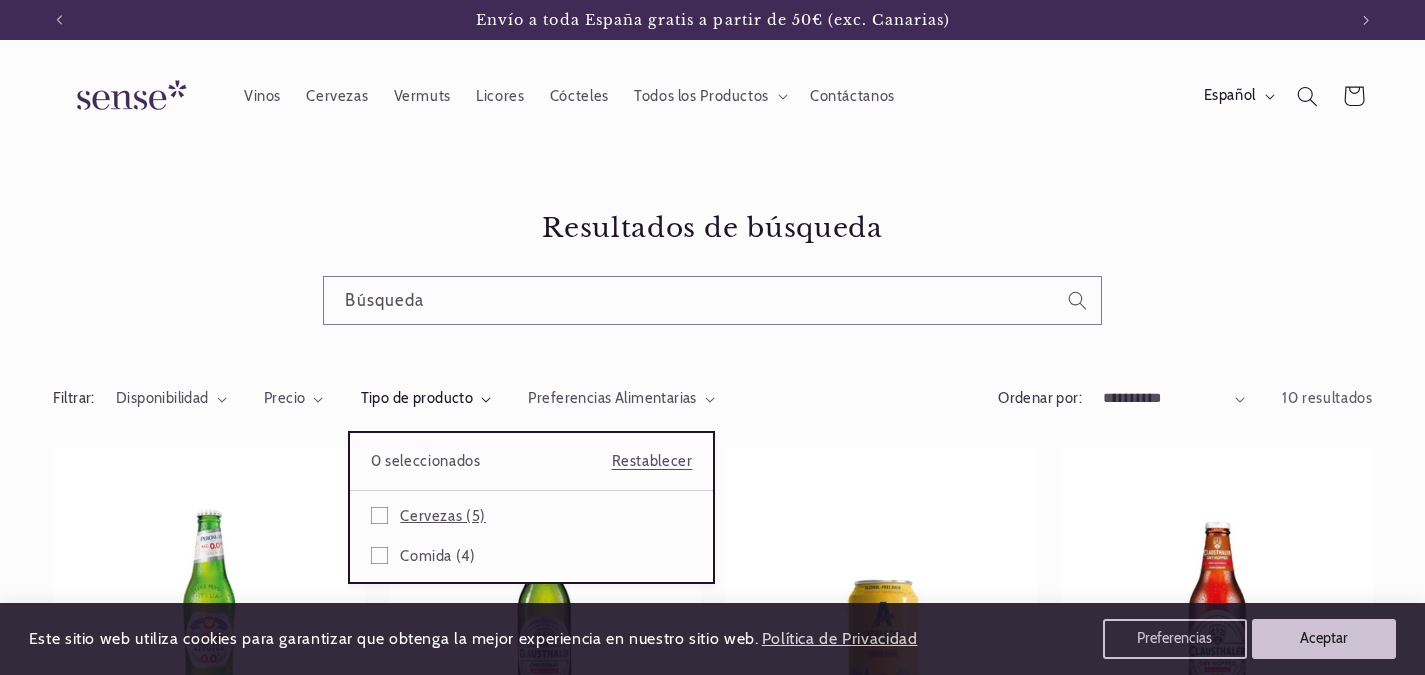 click at bounding box center [379, 515] 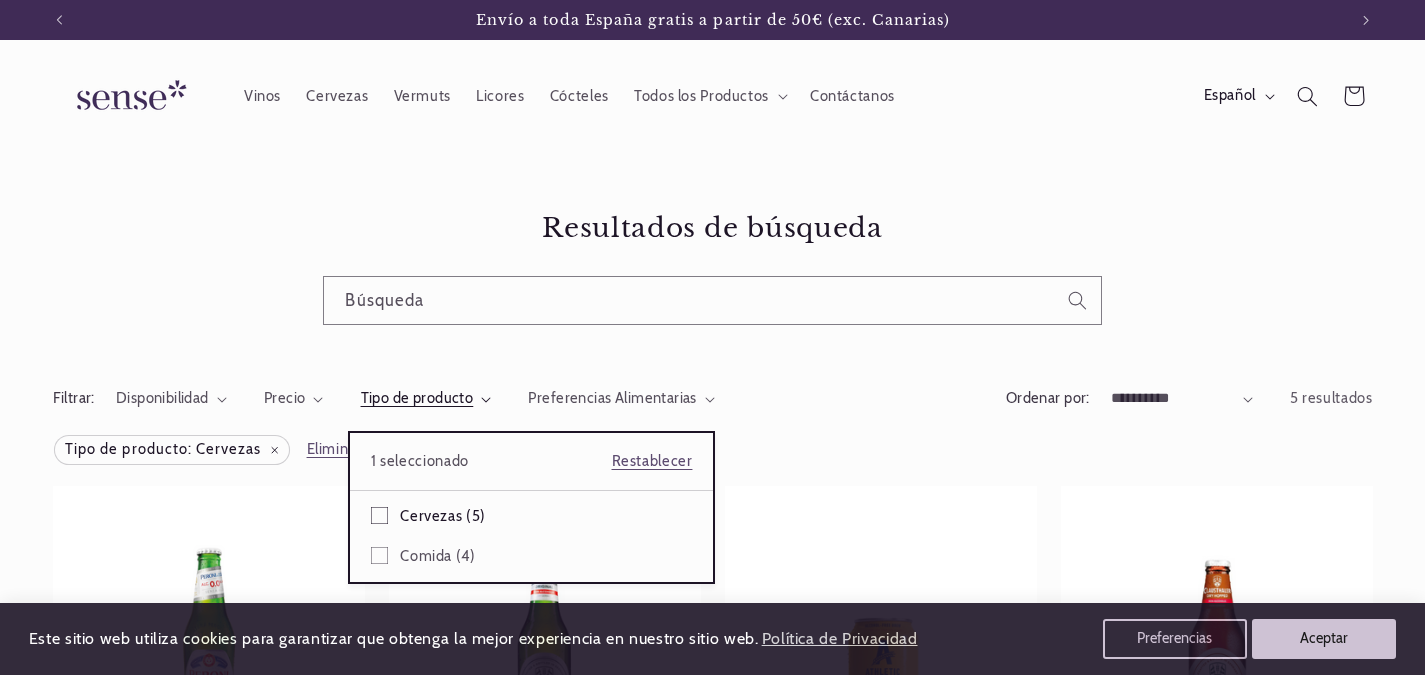 click on "Tipo de producto" at bounding box center (426, 399) 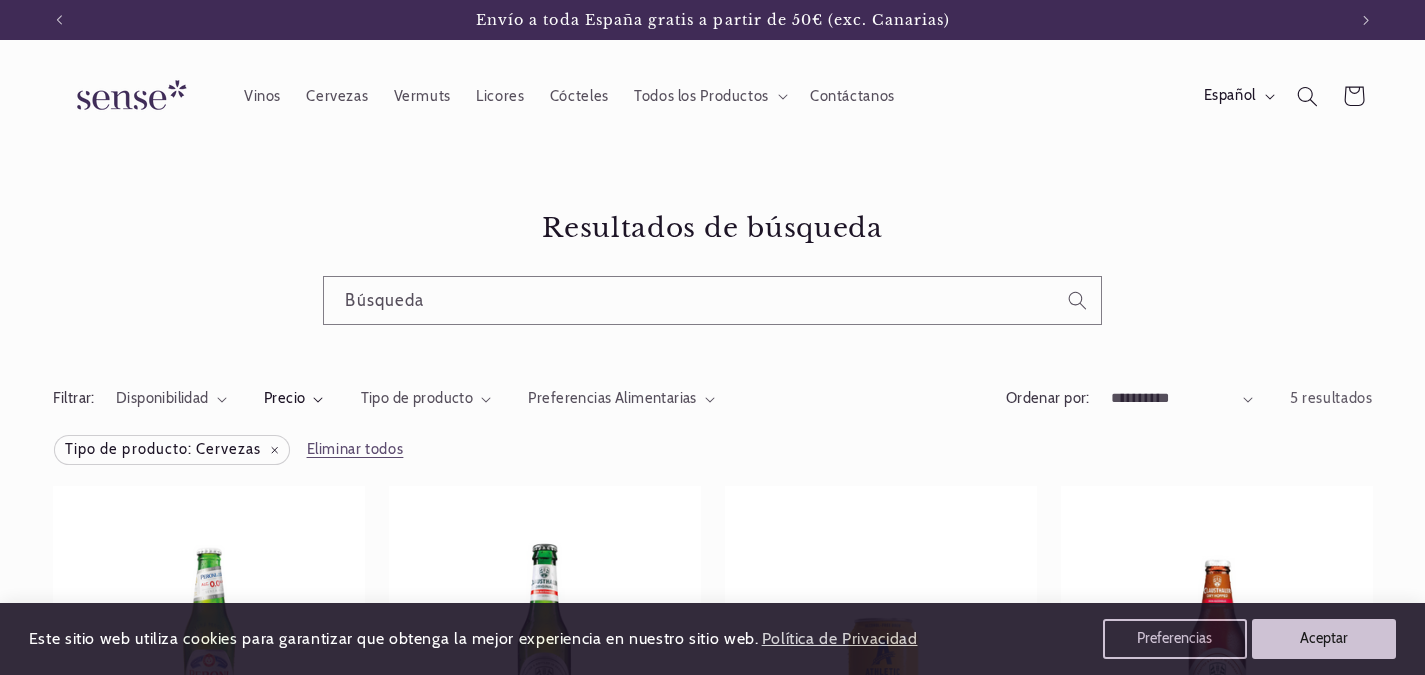 click on "Precio" at bounding box center (285, 398) 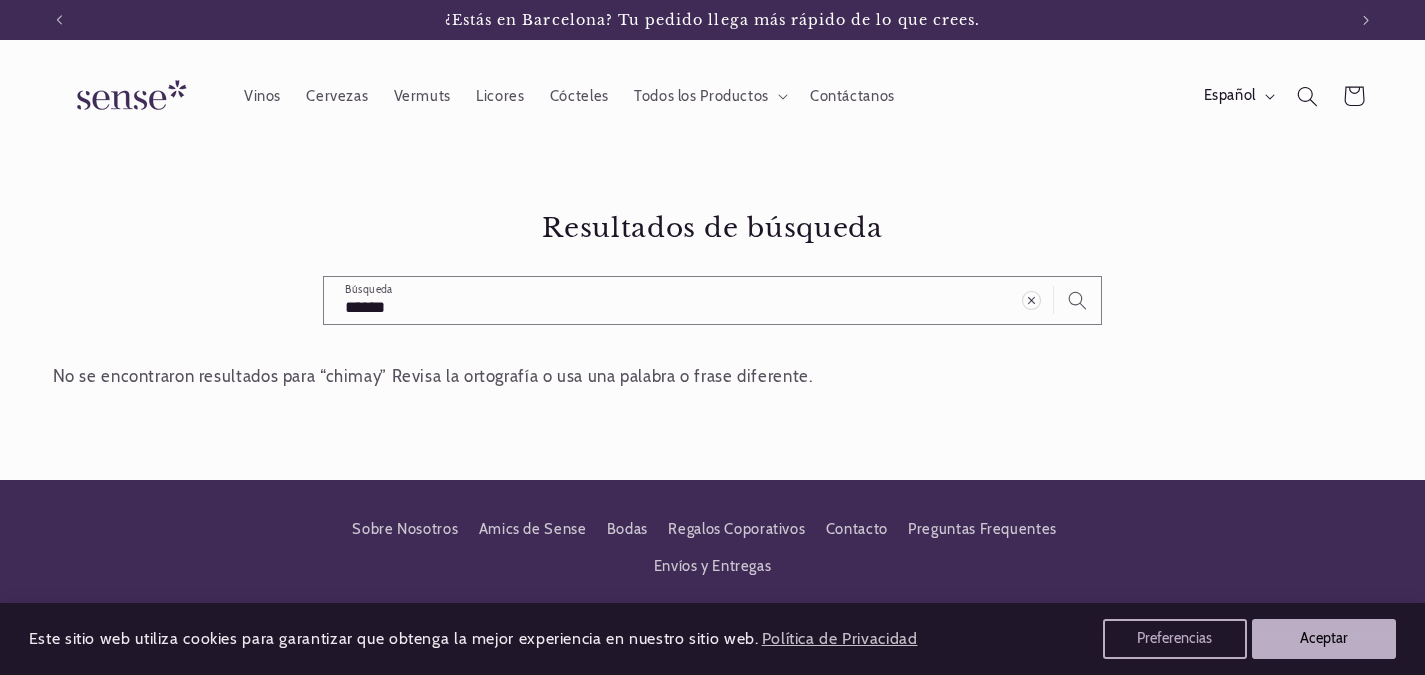 scroll, scrollTop: 0, scrollLeft: 0, axis: both 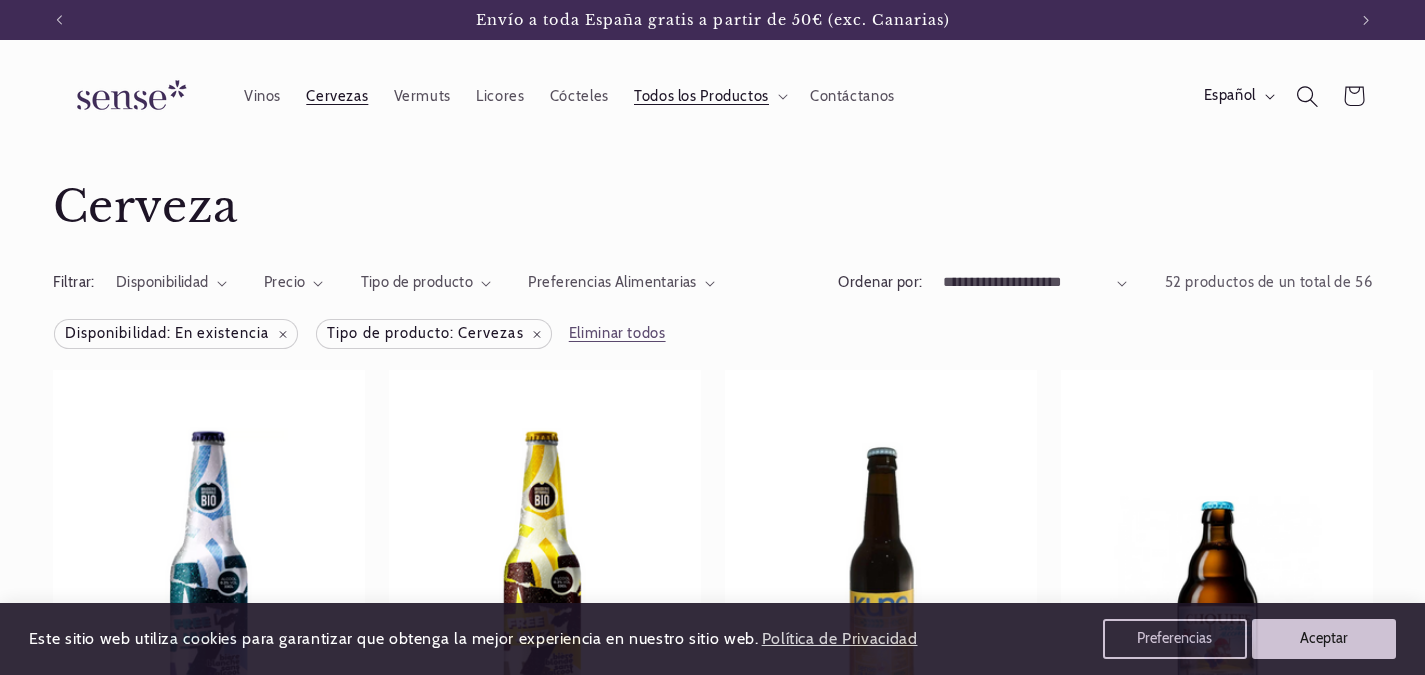 click at bounding box center [1307, 96] 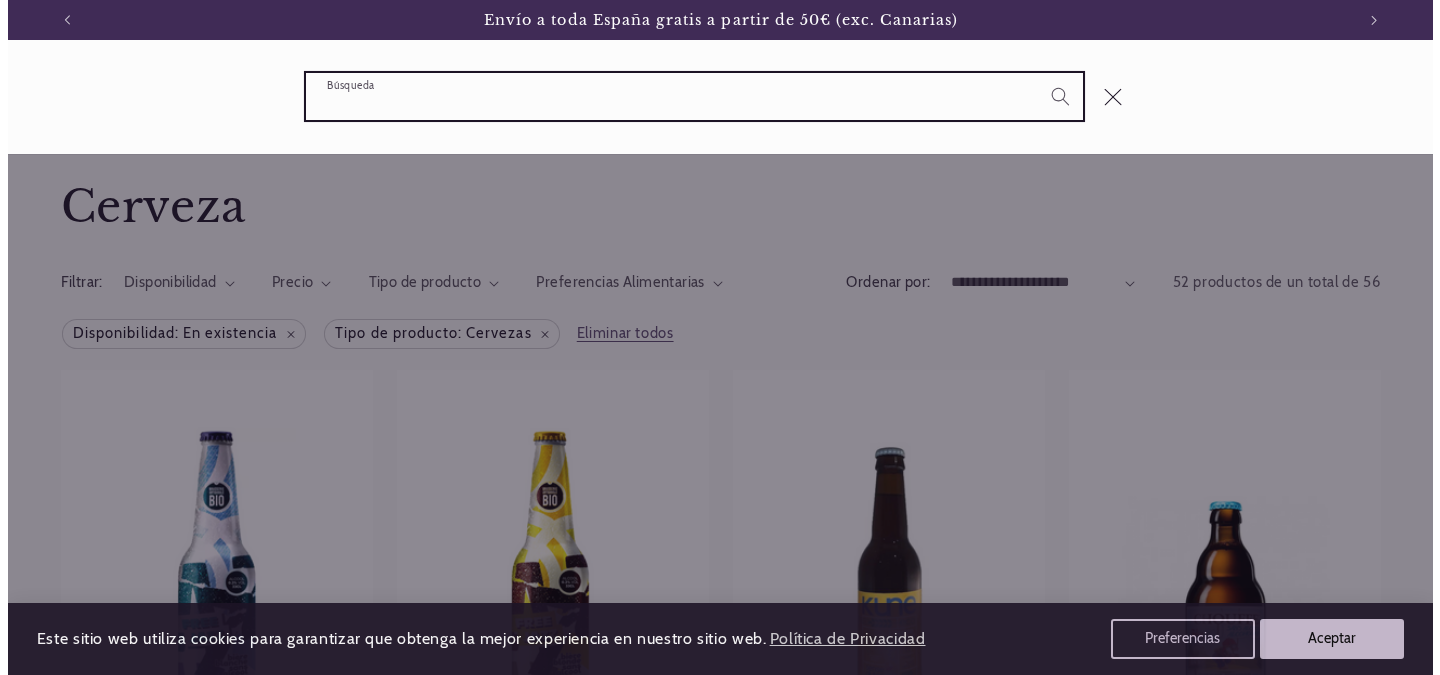 scroll, scrollTop: 0, scrollLeft: 1302, axis: horizontal 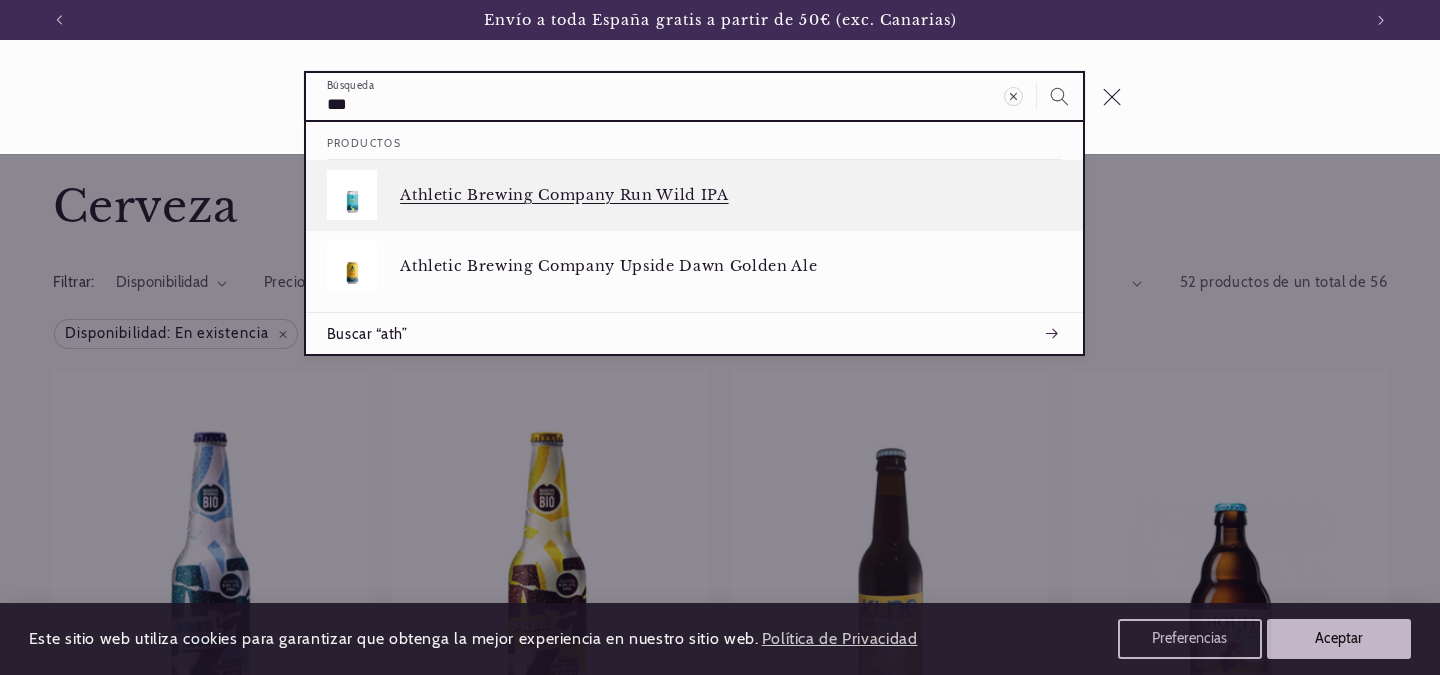 type on "***" 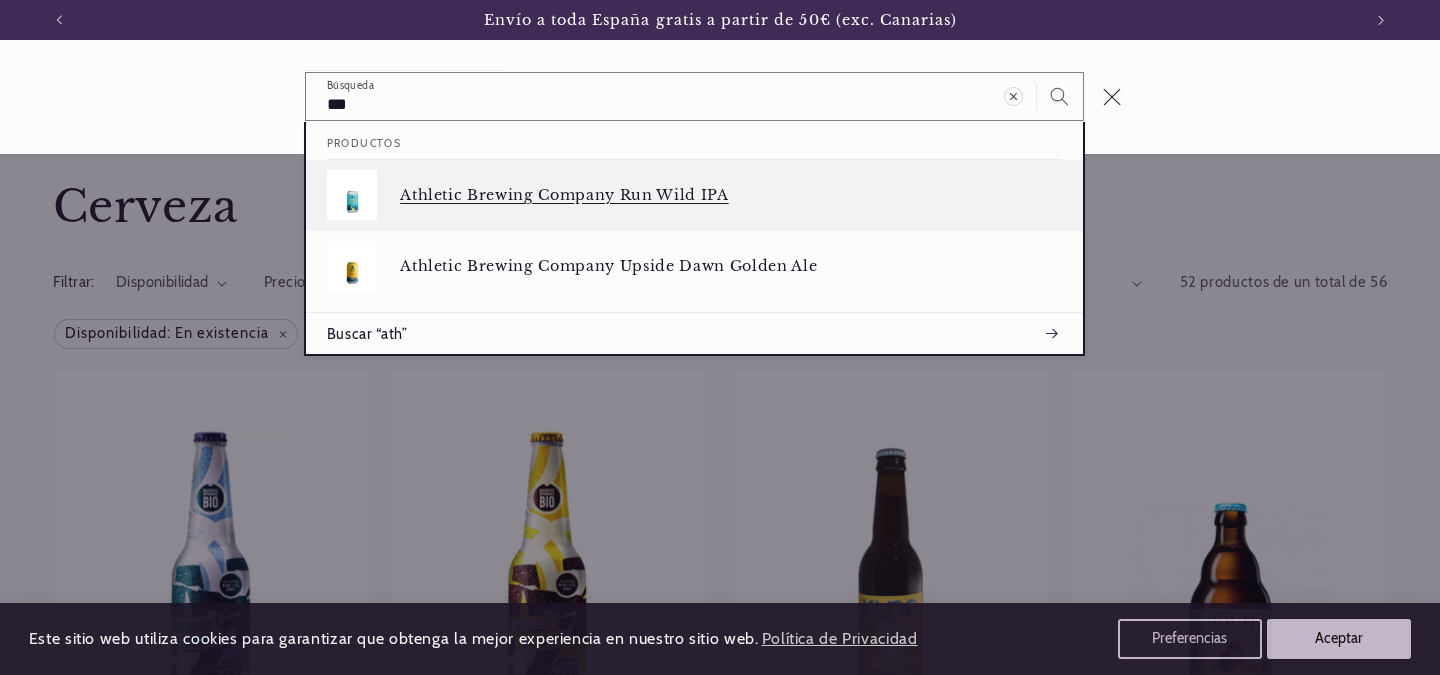 click on "Athletic Brewing Company Run Wild IPA" at bounding box center (731, 195) 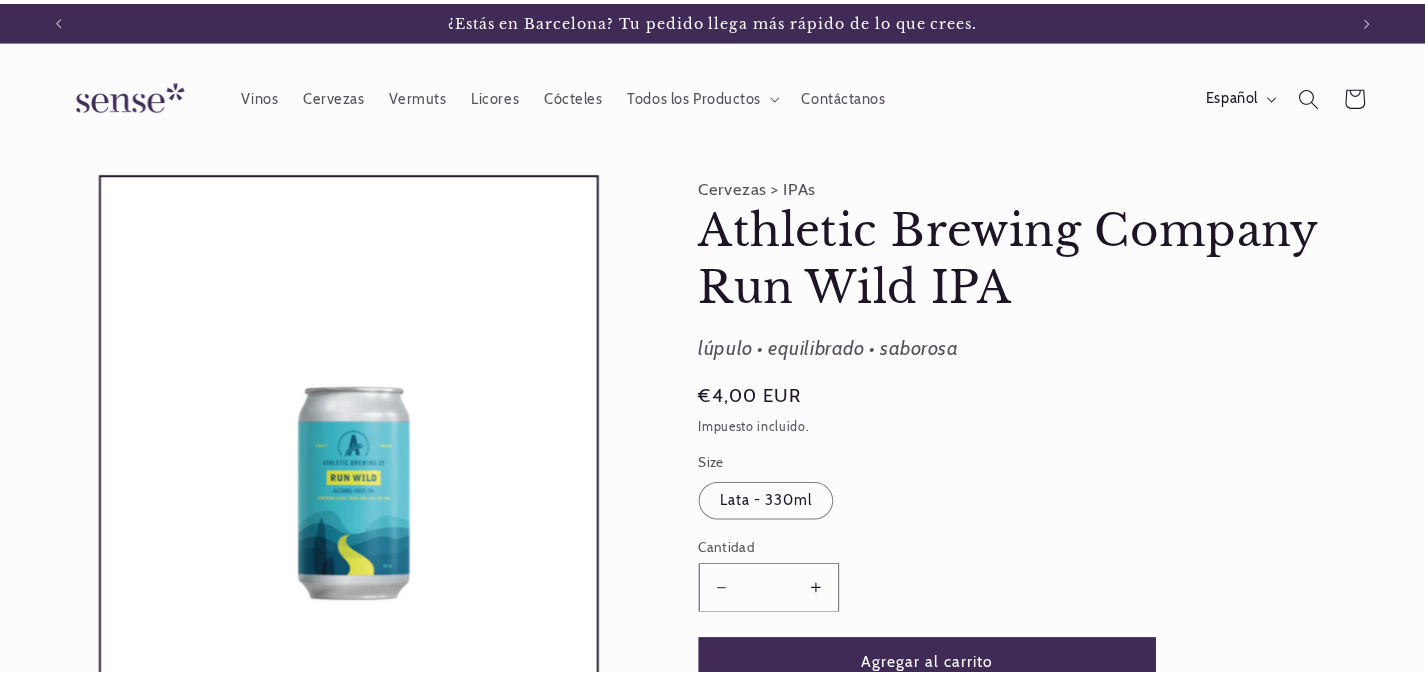 scroll, scrollTop: 0, scrollLeft: 0, axis: both 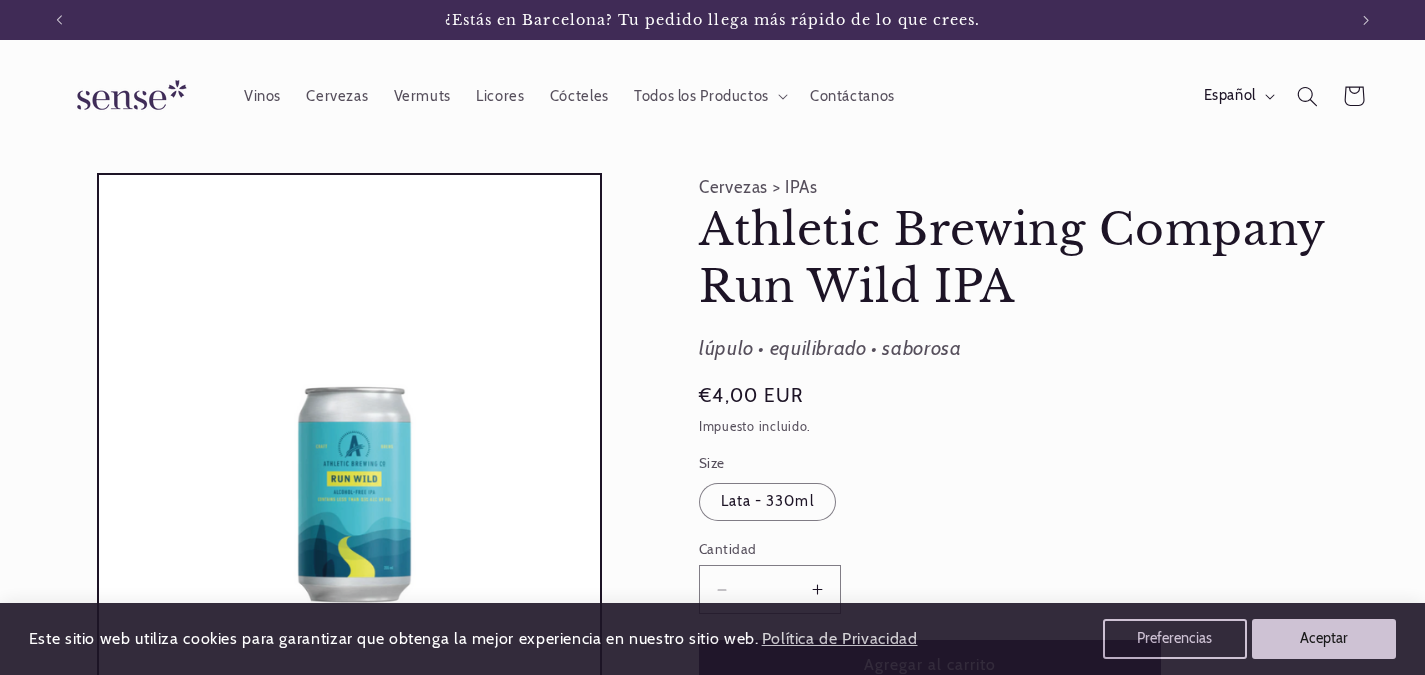 click on "Vinos
Cervezas
Vermuts
Licores
Cócteles
Todos los Productos
Todos los Productos
Vinos Sin Alcohol" at bounding box center (712, 96) 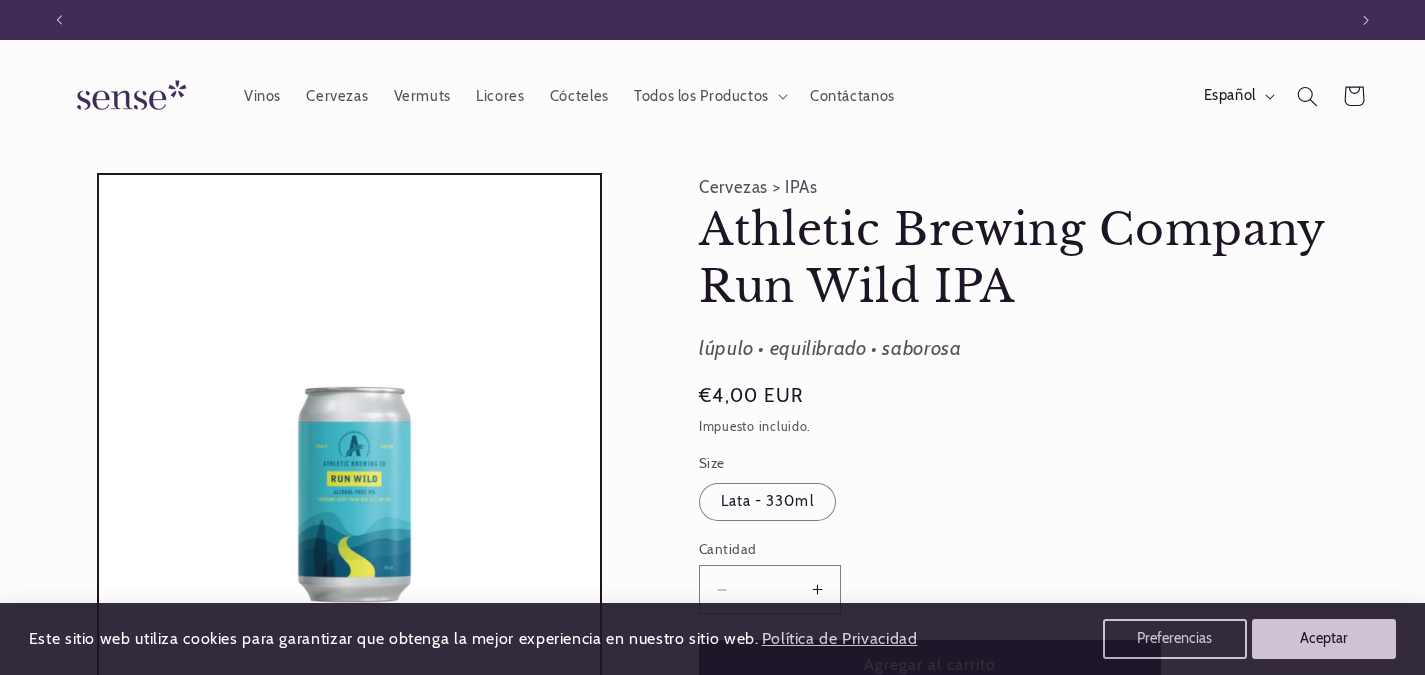 scroll, scrollTop: 0, scrollLeft: 0, axis: both 